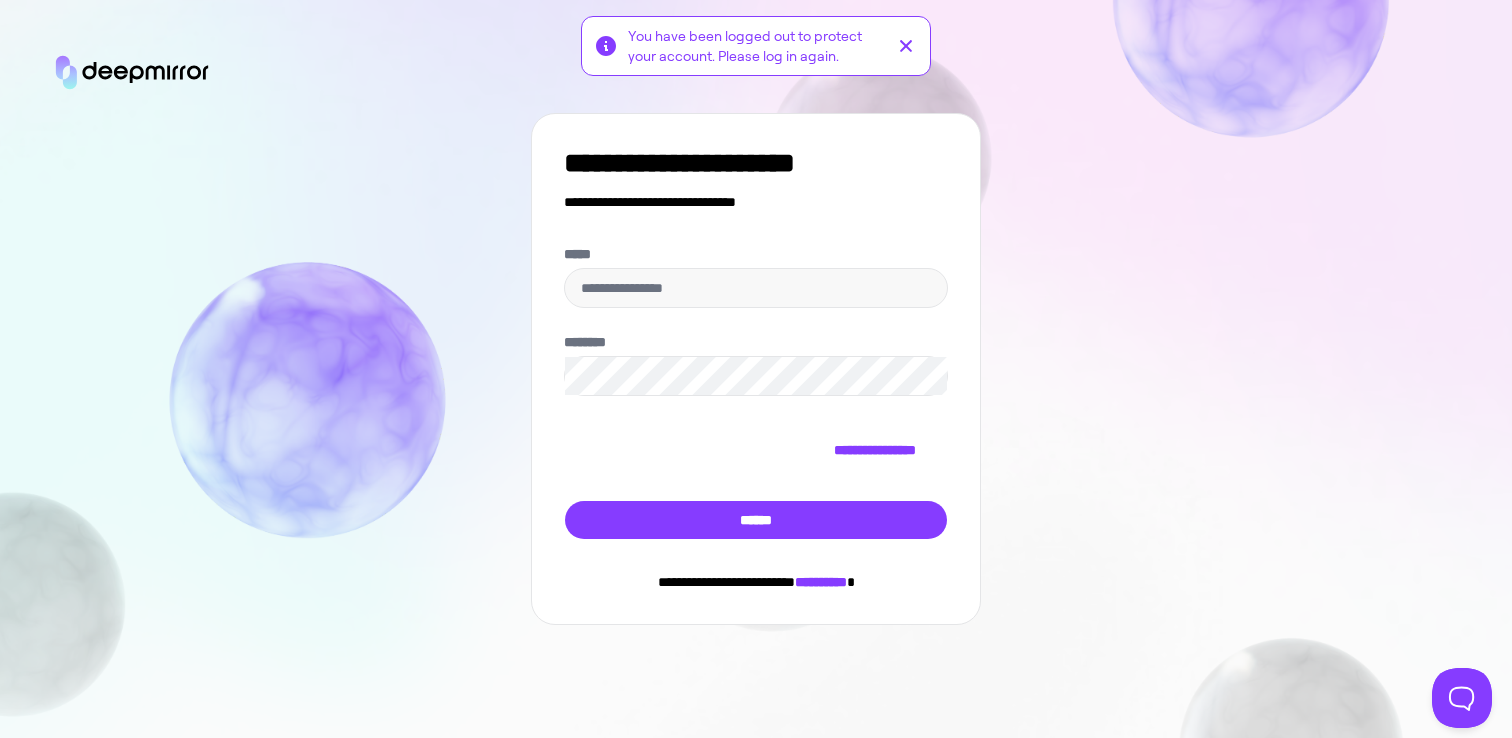 scroll, scrollTop: 0, scrollLeft: 0, axis: both 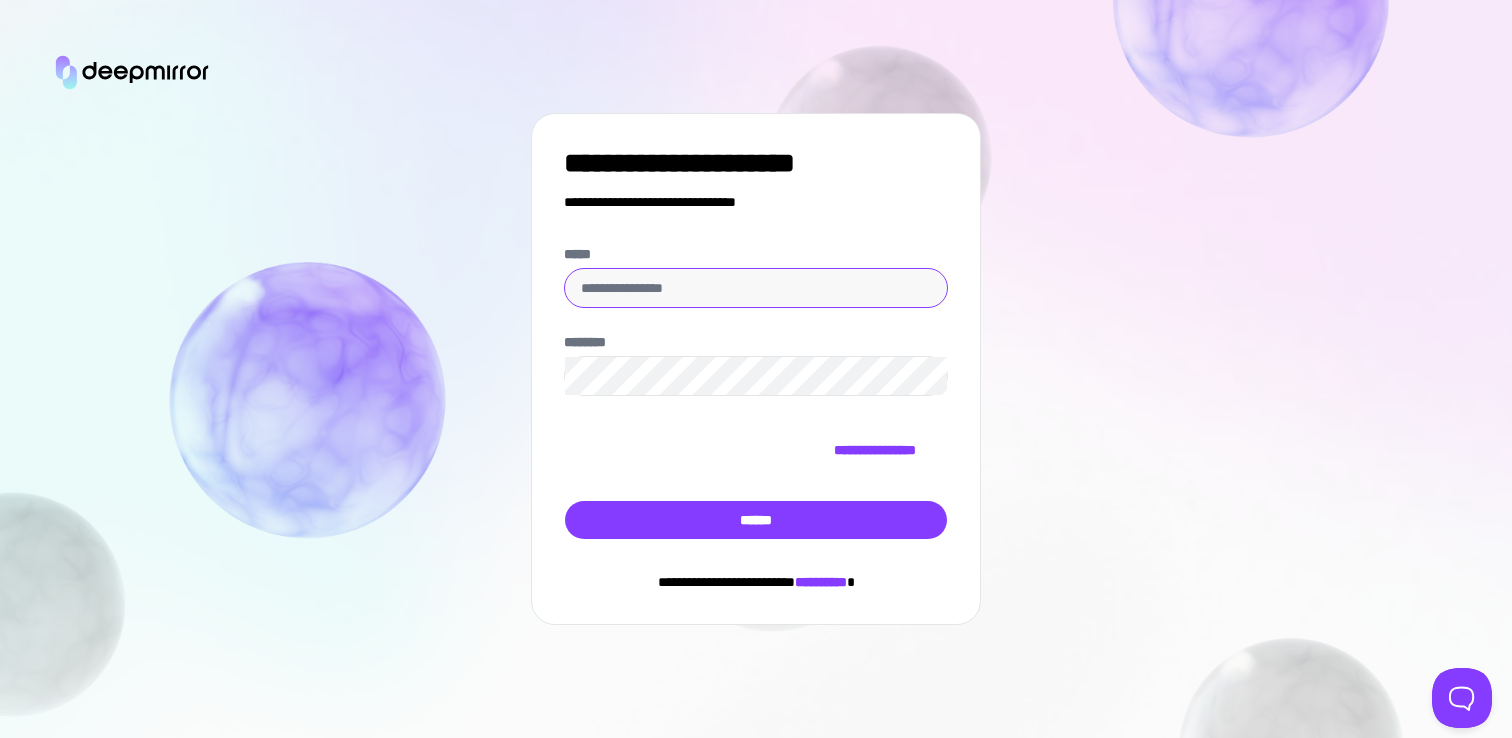 click on "*****" at bounding box center [756, 288] 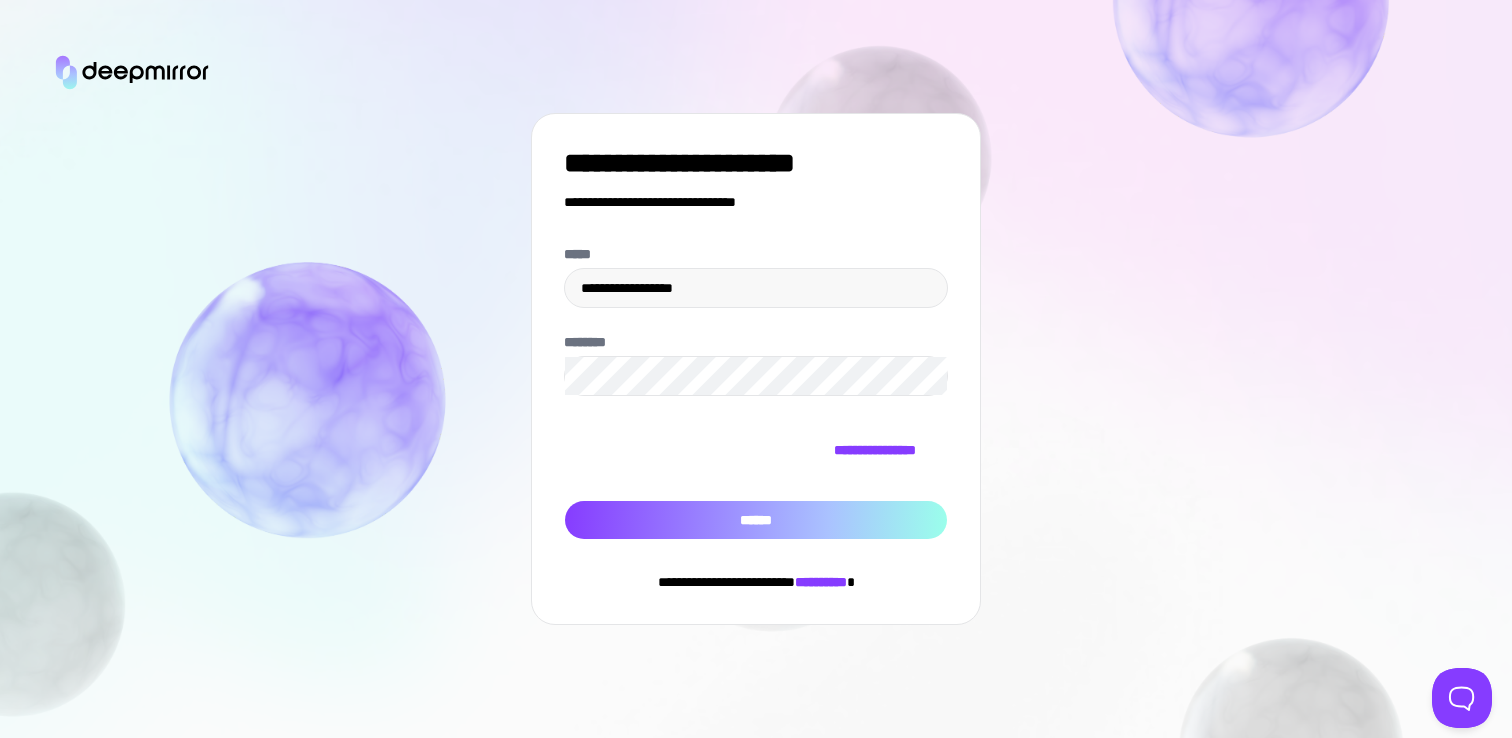 click on "******" at bounding box center [756, 520] 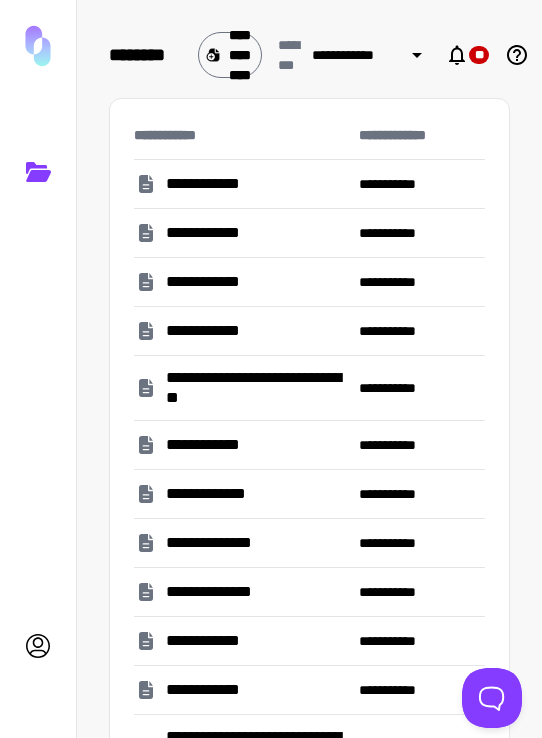 scroll, scrollTop: 0, scrollLeft: 316, axis: horizontal 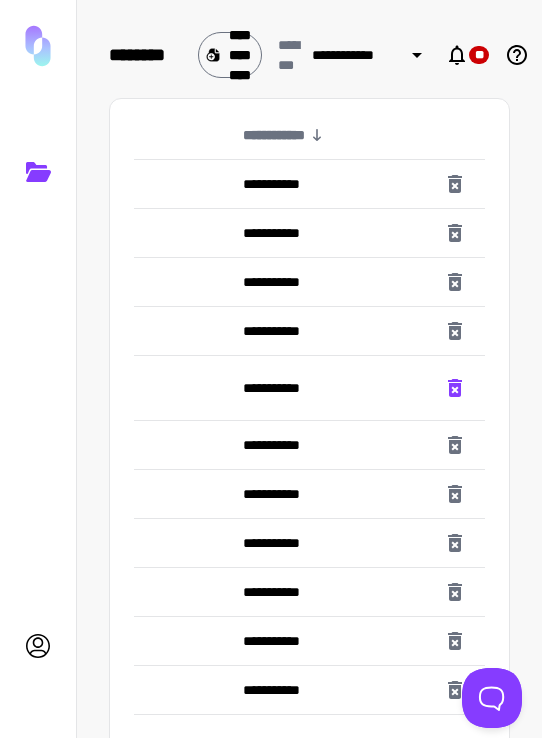 click 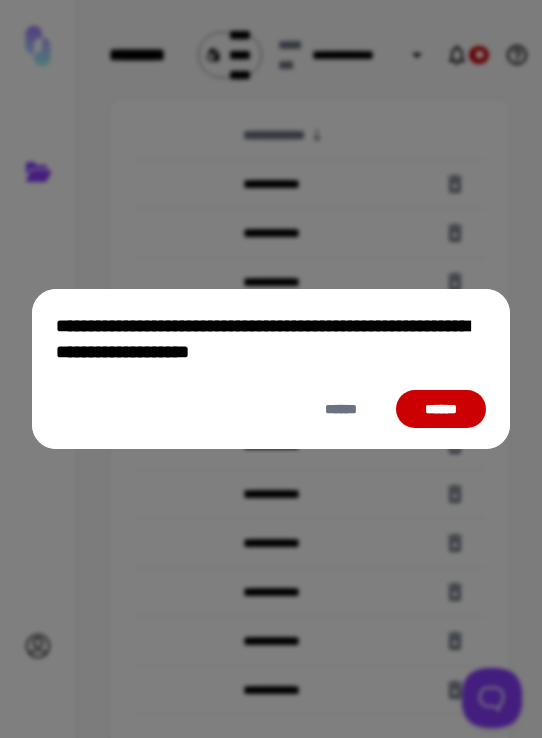 click on "******" at bounding box center (441, 409) 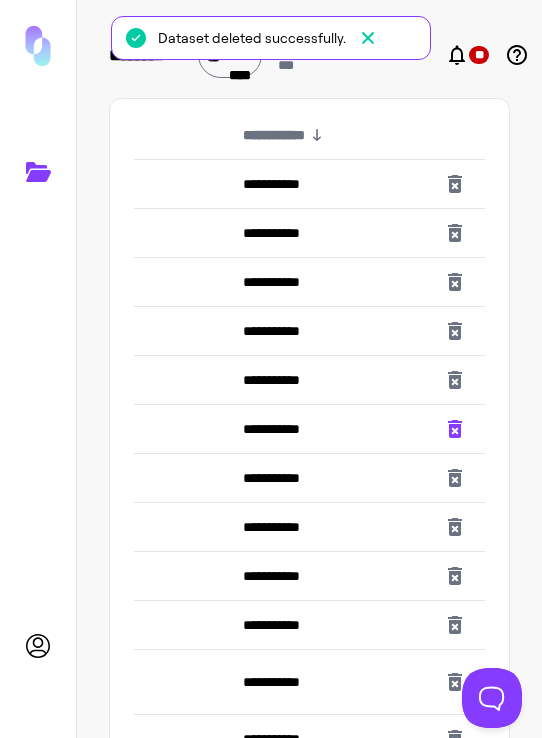 click 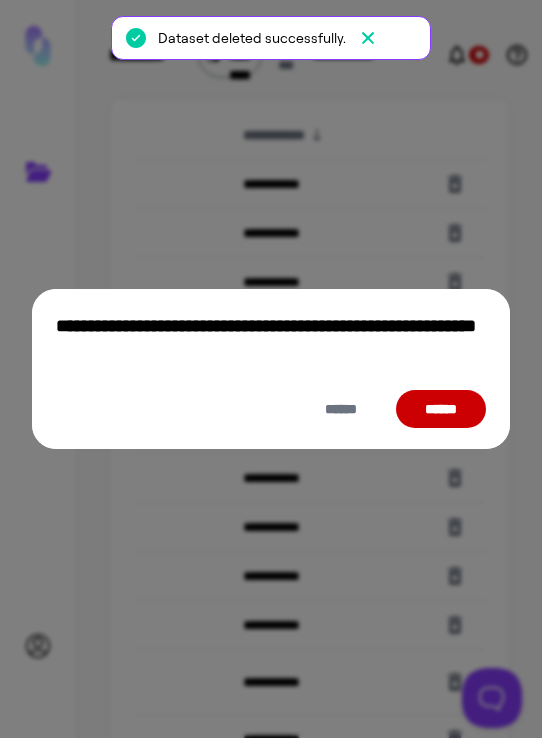 click on "******" at bounding box center [441, 409] 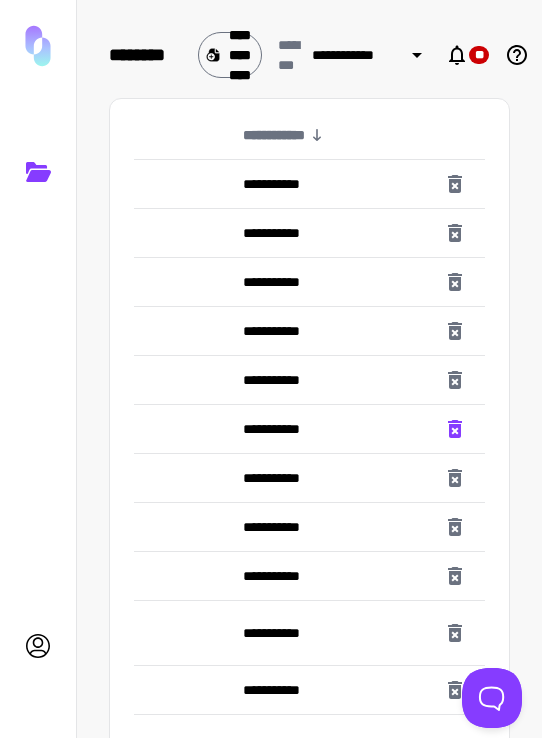 click 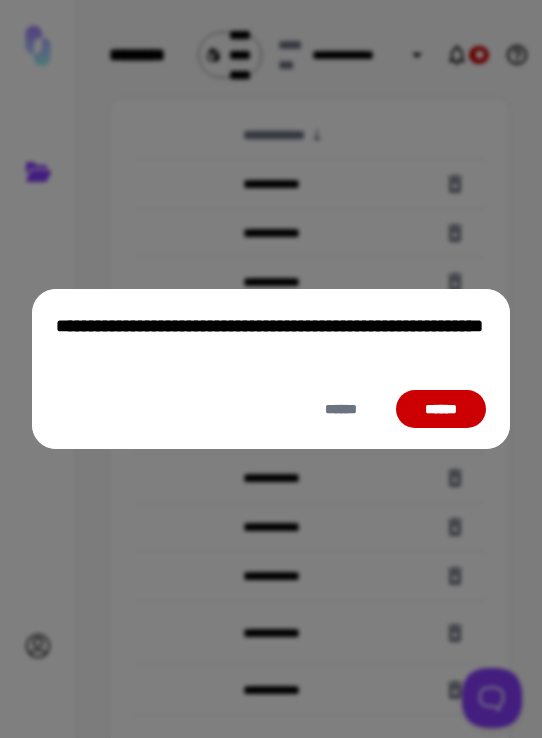 click on "******" at bounding box center [441, 409] 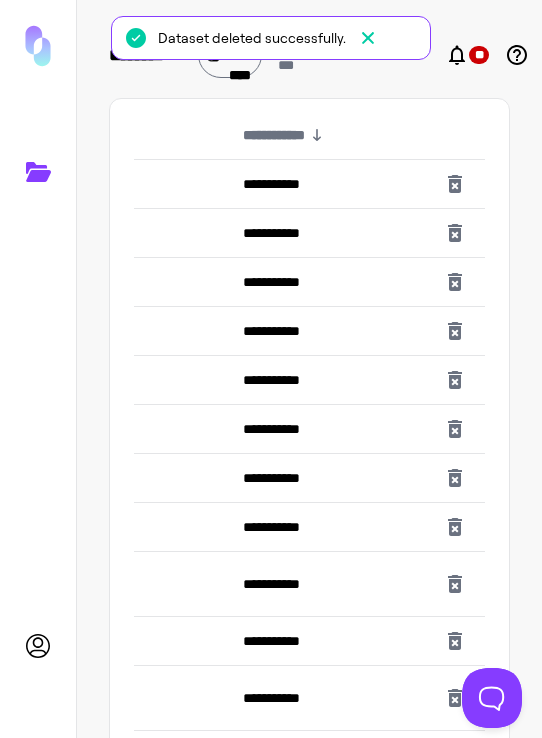click 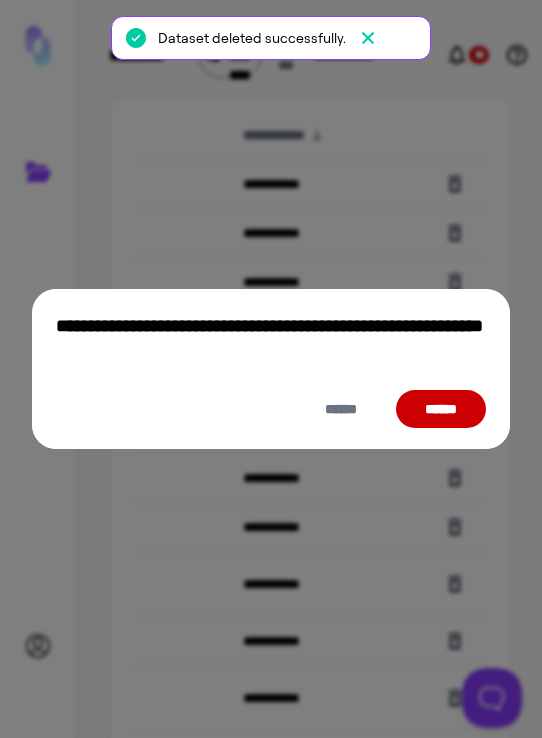 click on "******" at bounding box center (441, 409) 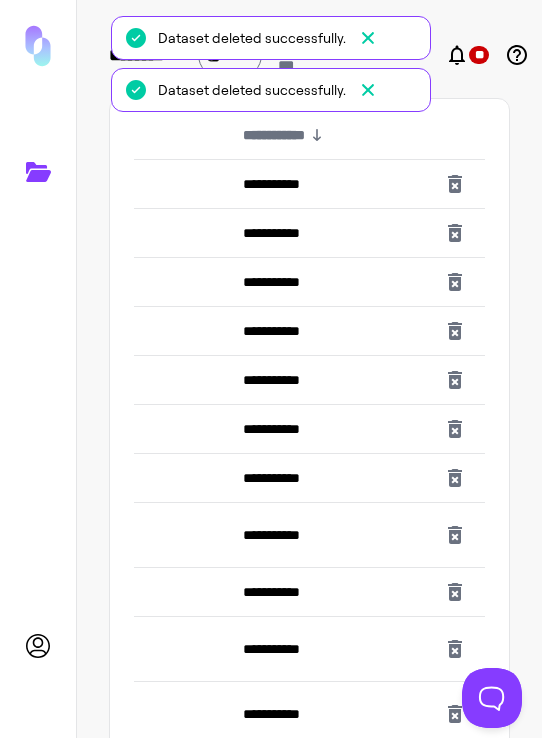 click at bounding box center [460, 429] 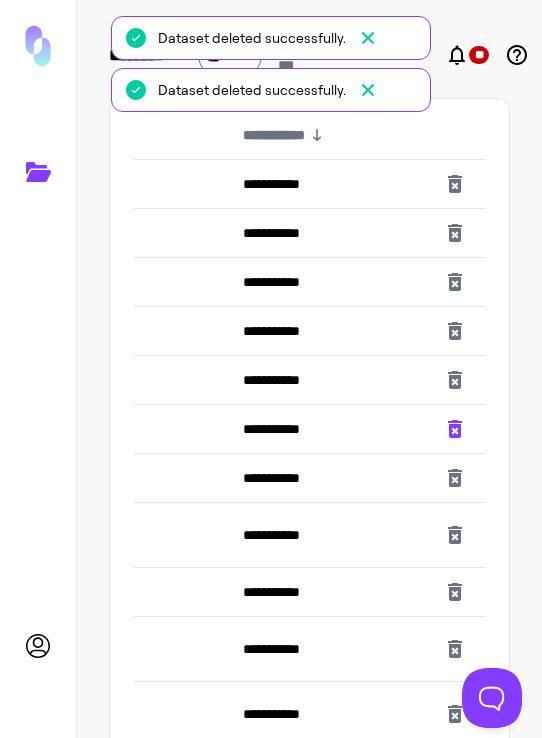 click 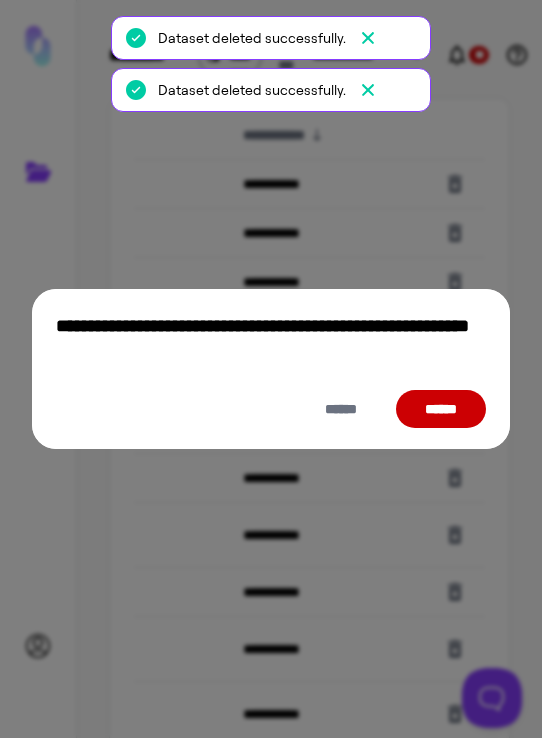 click on "******" at bounding box center (441, 409) 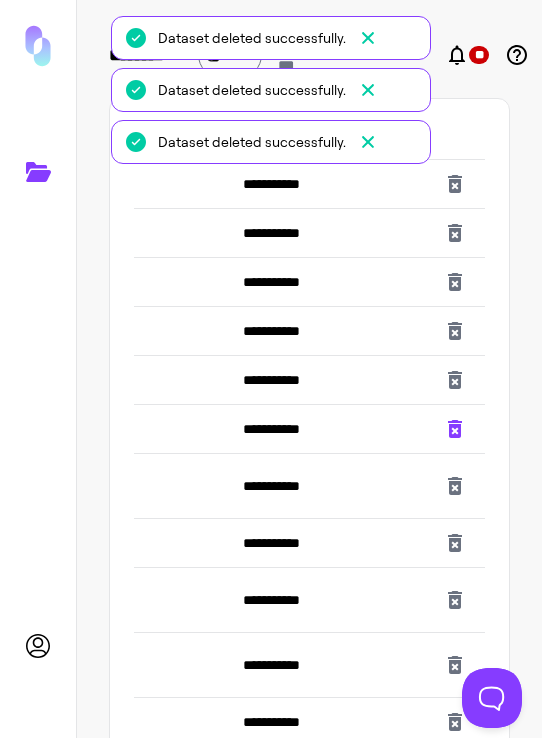 click 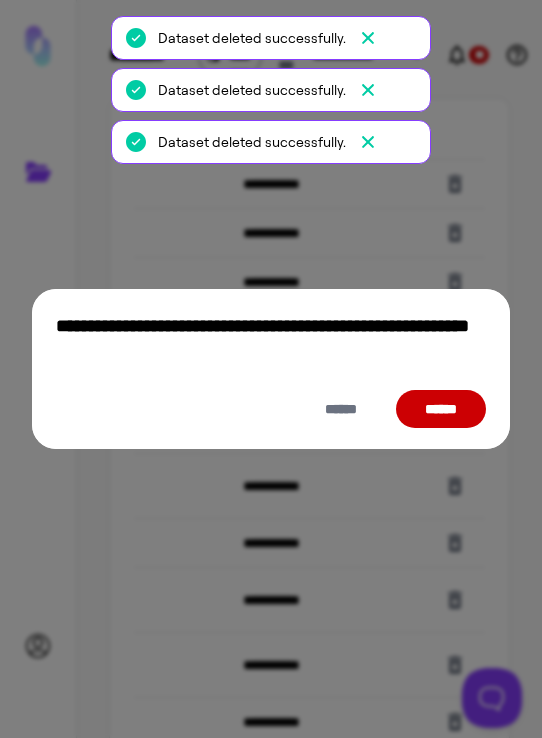click on "******" at bounding box center [441, 409] 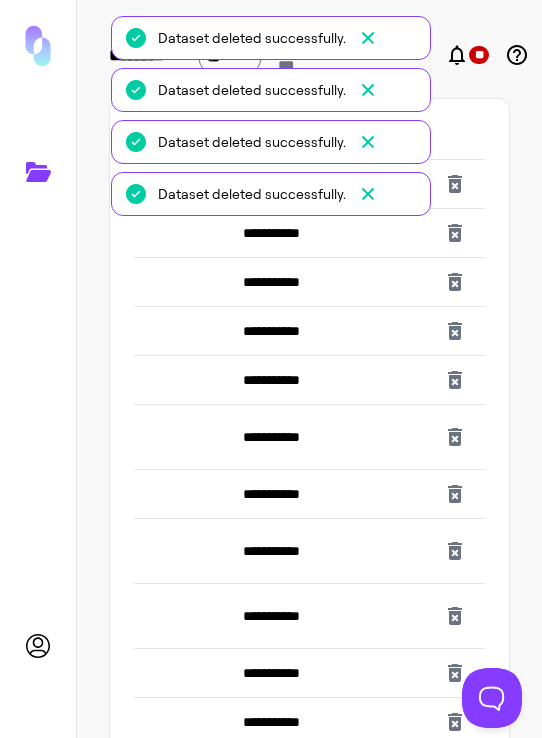 click on "******" at bounding box center (441, 409) 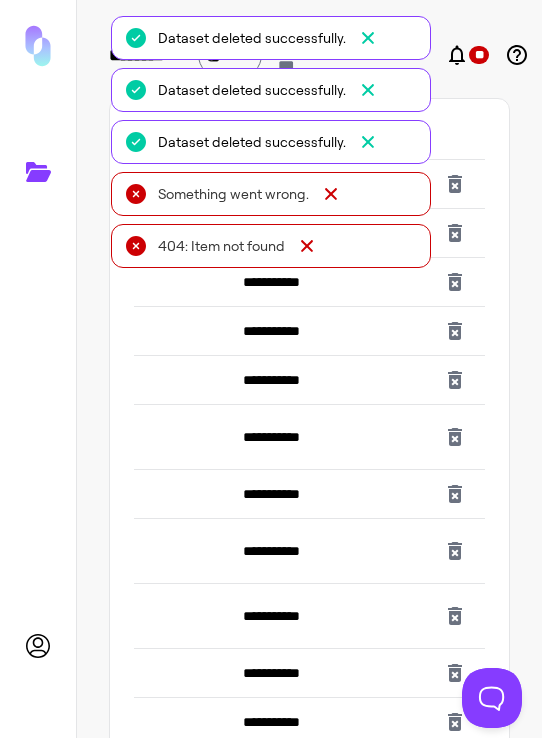 click 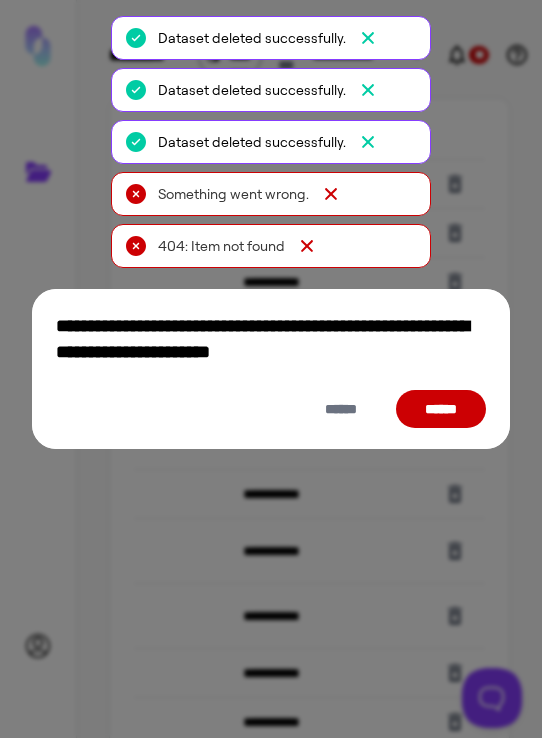 click on "******" at bounding box center (441, 409) 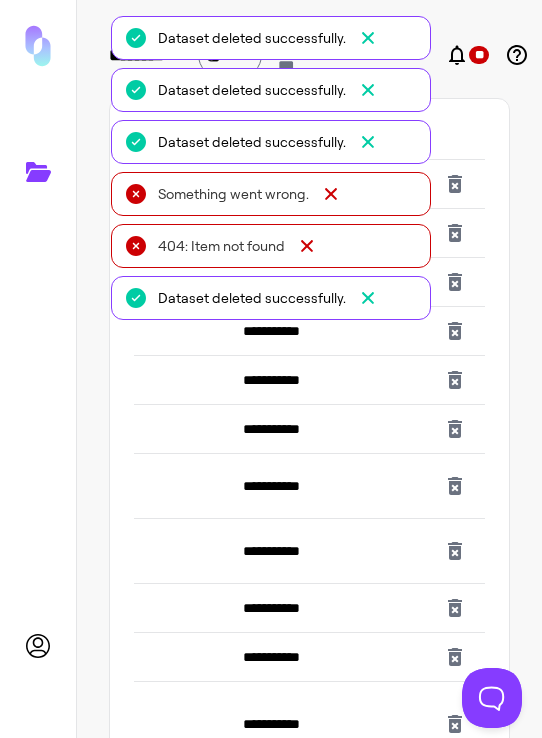 click 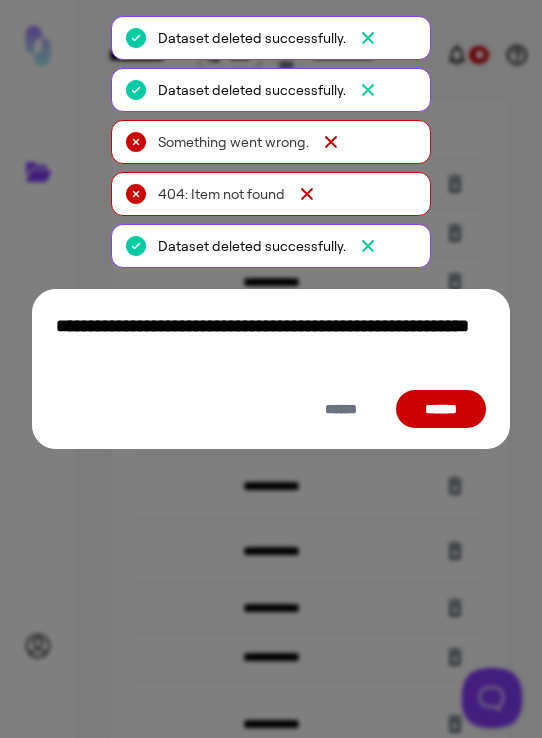click on "******" at bounding box center (441, 409) 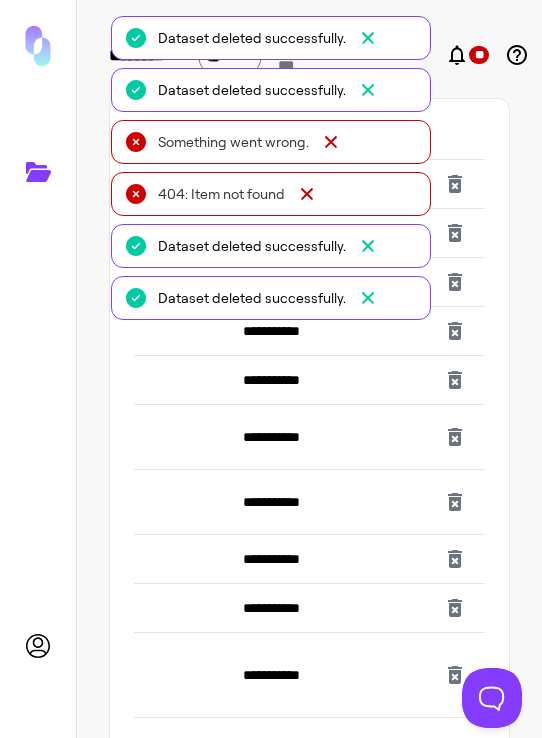 click 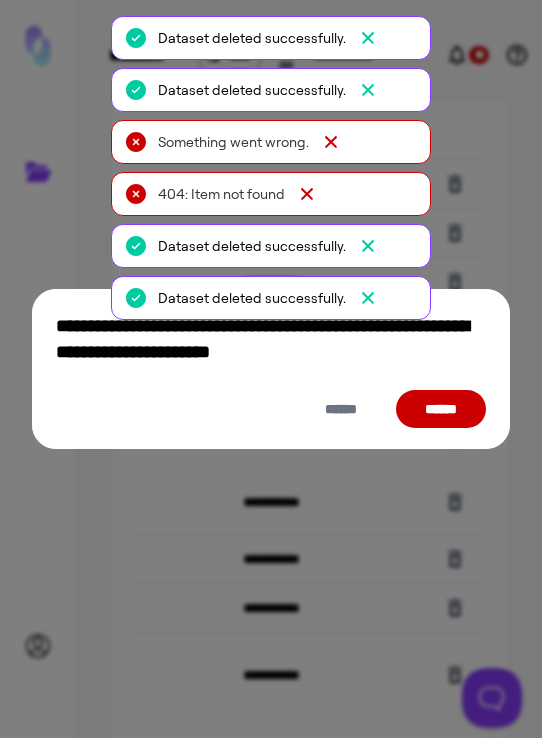 click on "******" at bounding box center (441, 409) 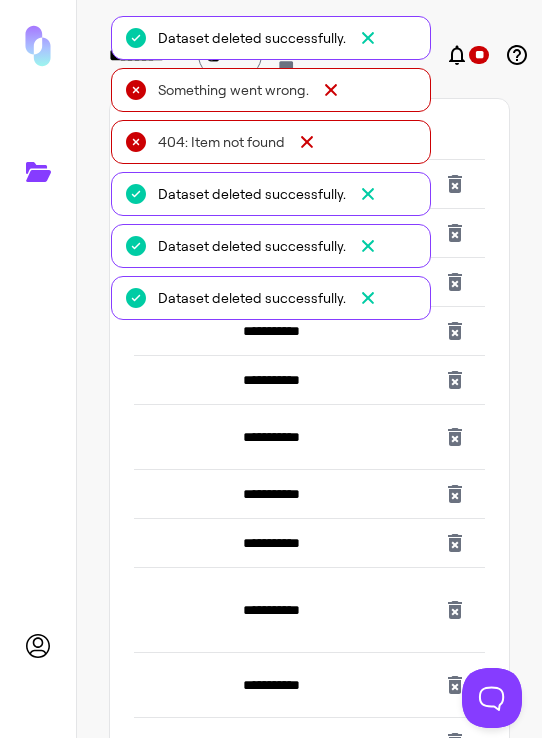 click 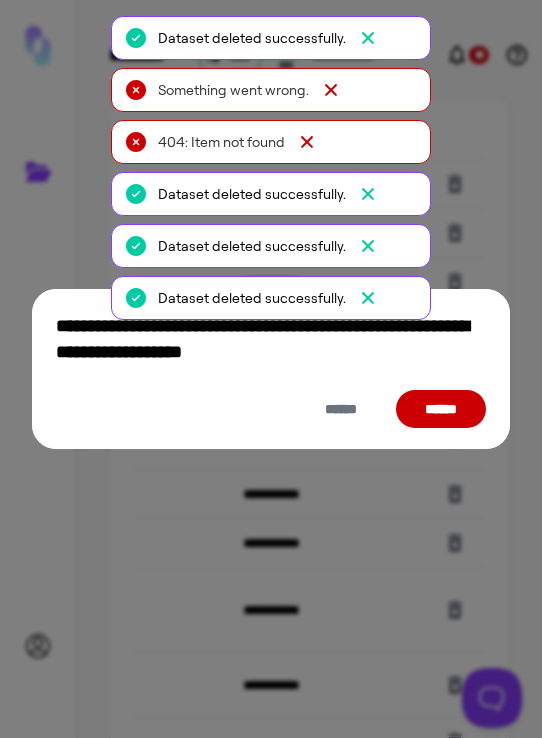 click on "******" at bounding box center (441, 409) 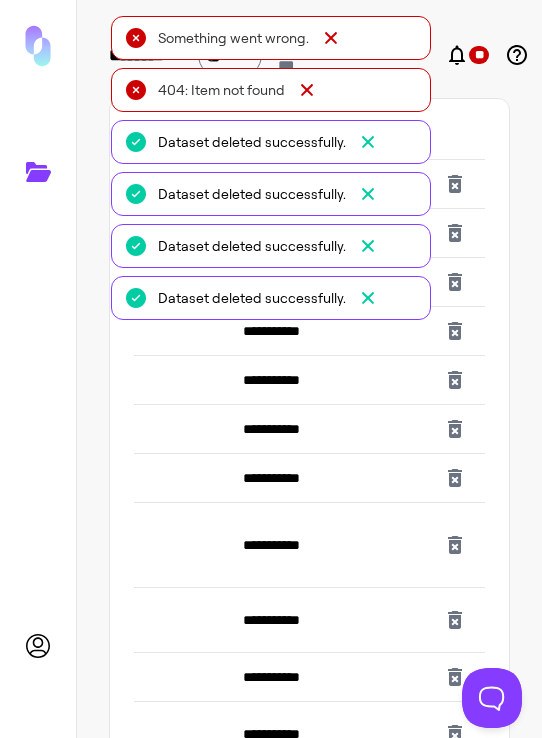 click 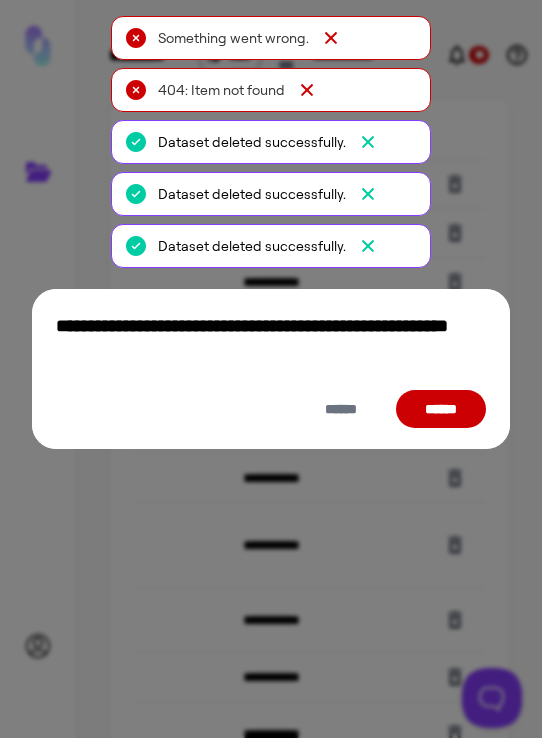 click on "******" at bounding box center (441, 409) 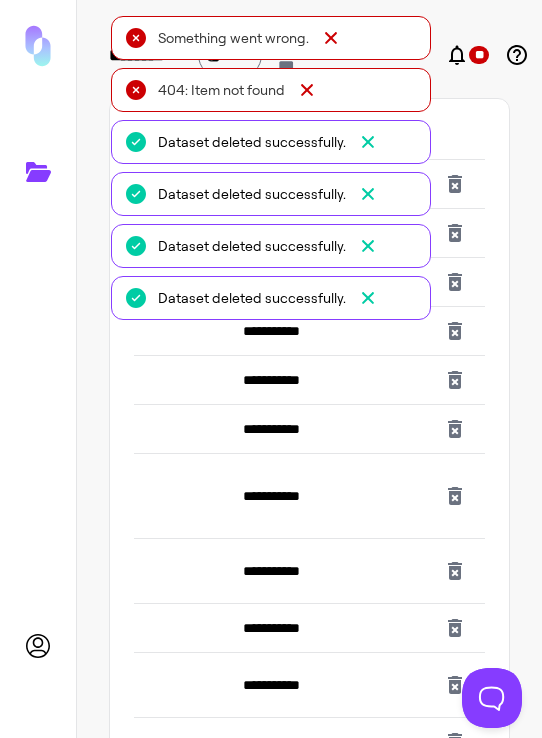click 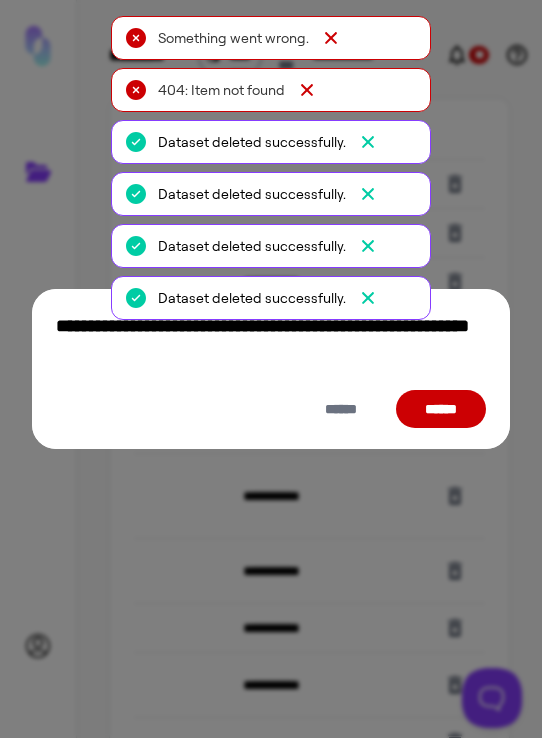 click on "******" at bounding box center [441, 409] 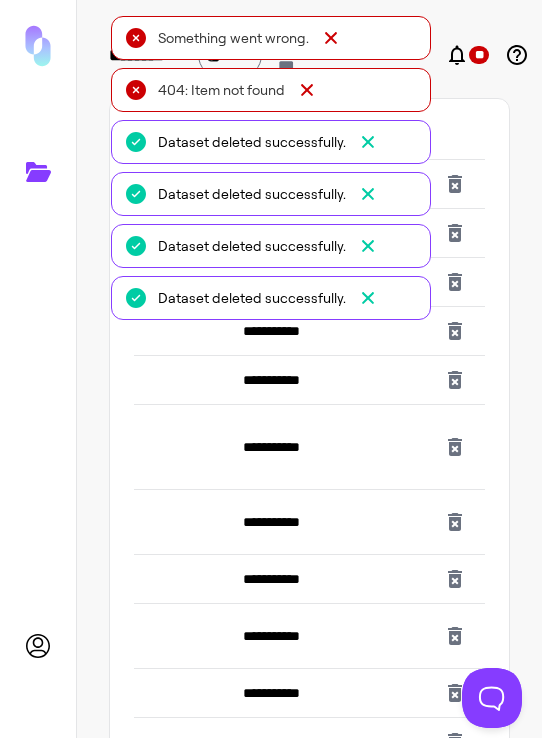 click at bounding box center [460, 447] 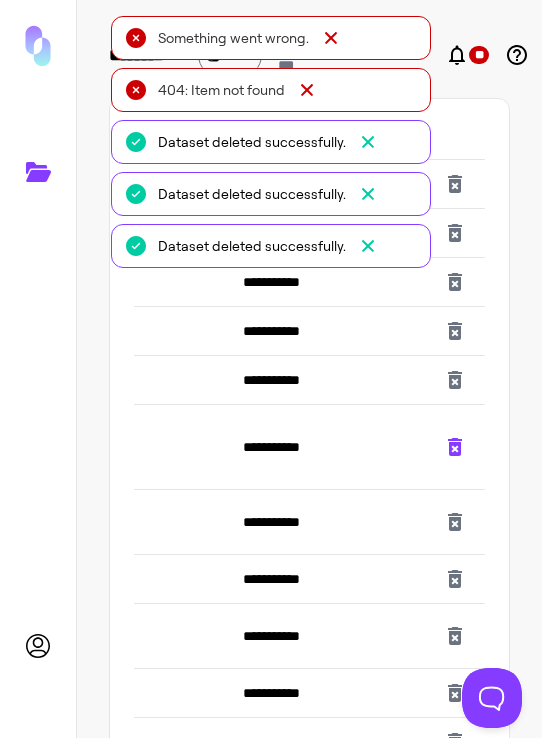 click 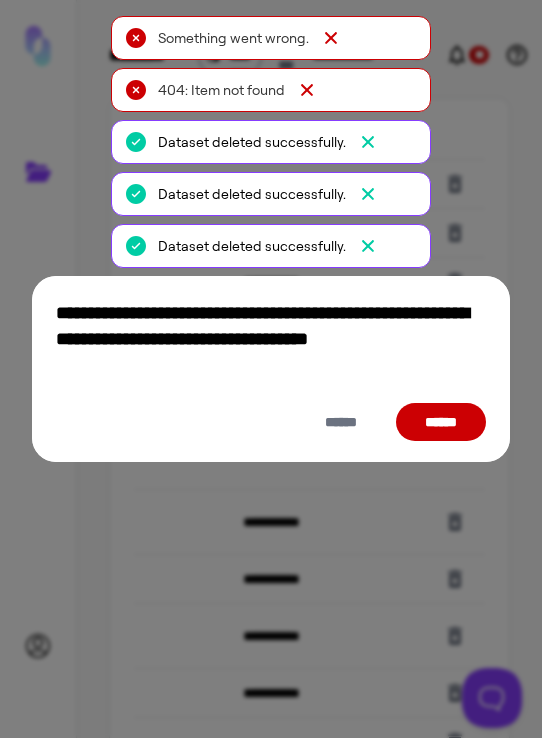 click on "******" at bounding box center (441, 422) 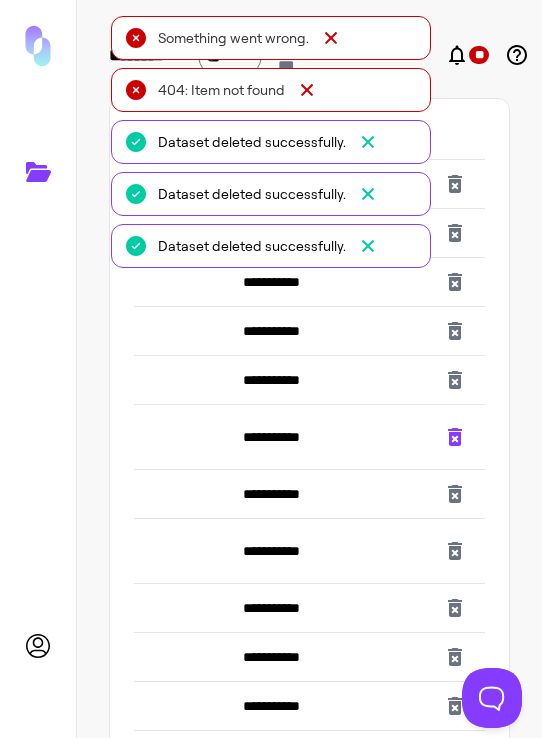 click 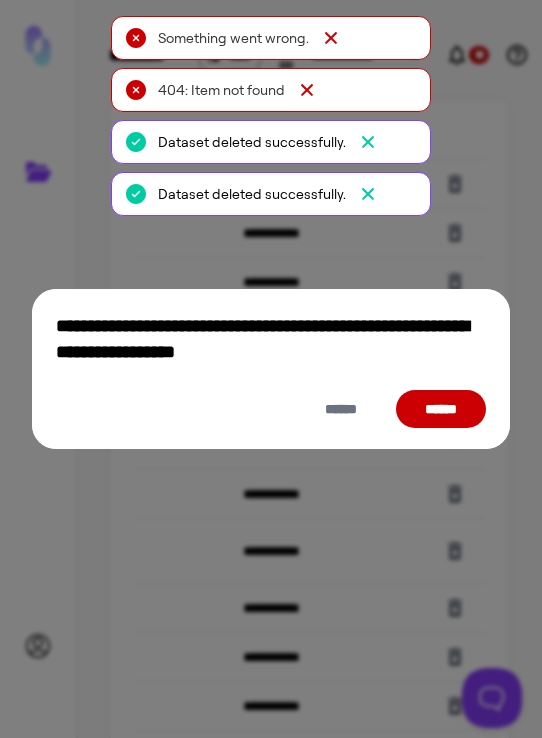 click on "******" at bounding box center (441, 409) 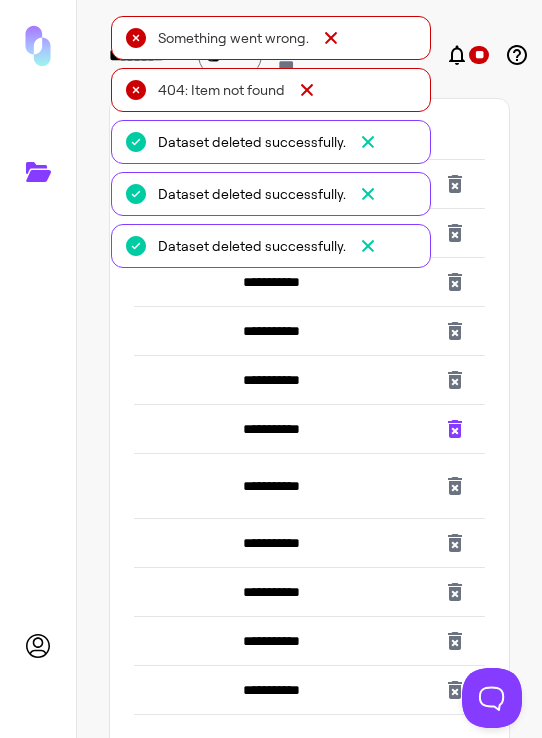 click 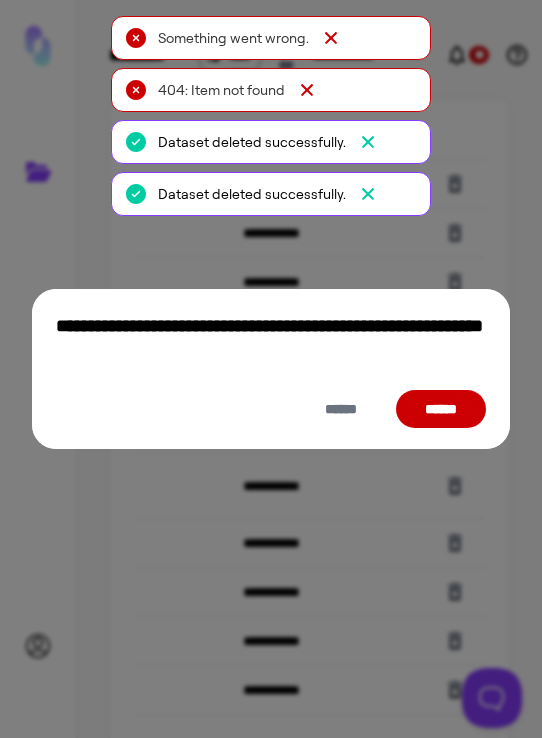 click on "******" at bounding box center [441, 409] 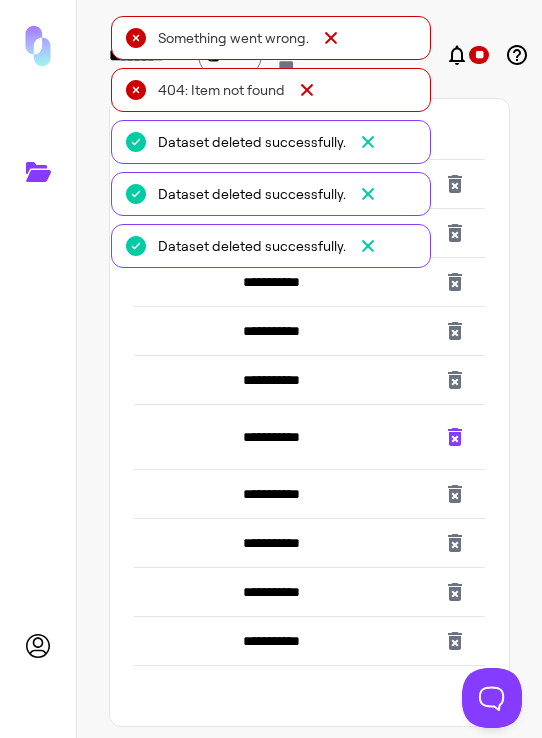 click 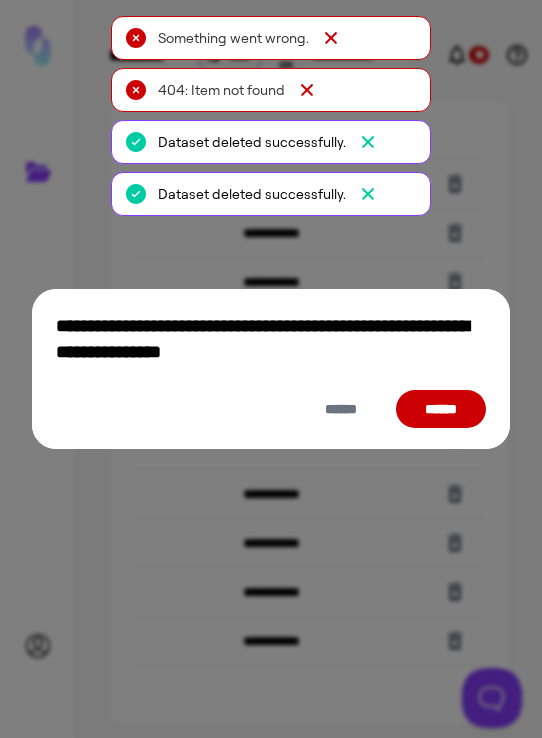 click on "******" at bounding box center (441, 409) 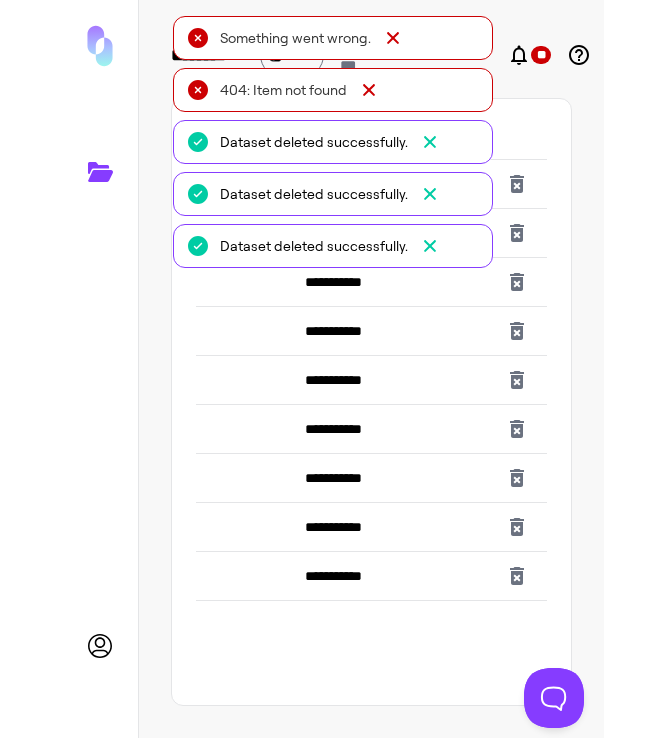 scroll, scrollTop: 0, scrollLeft: 299, axis: horizontal 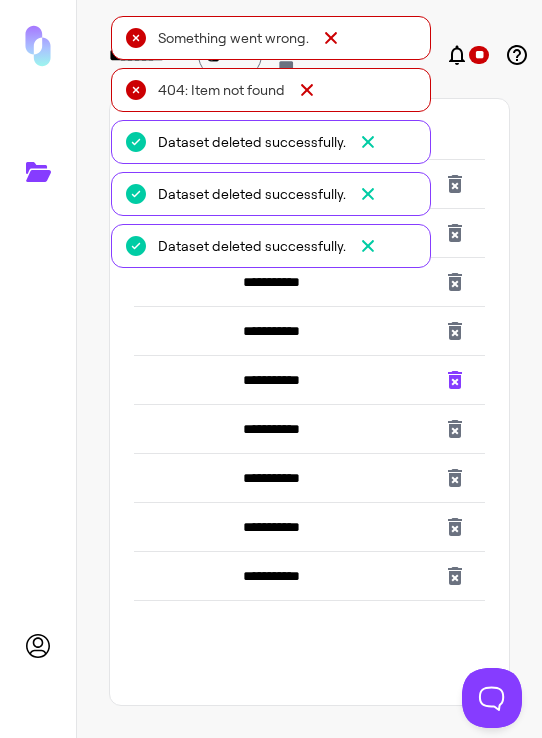 click 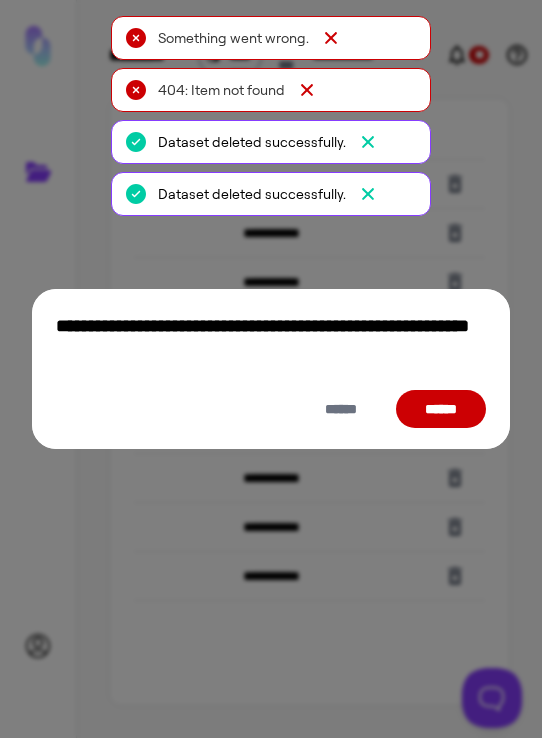 click on "******" at bounding box center [441, 409] 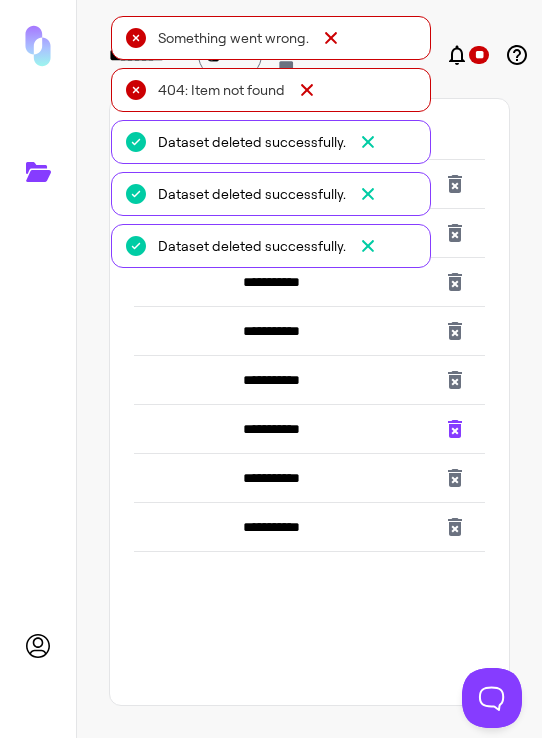 click 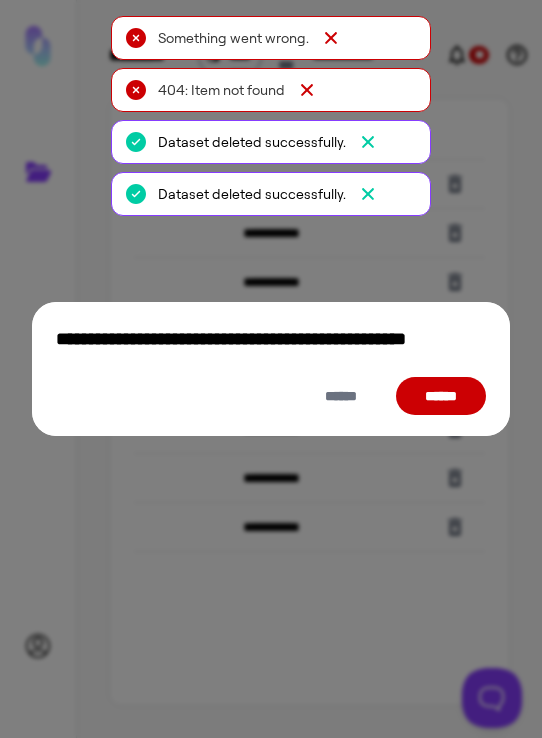 click on "******" at bounding box center [441, 396] 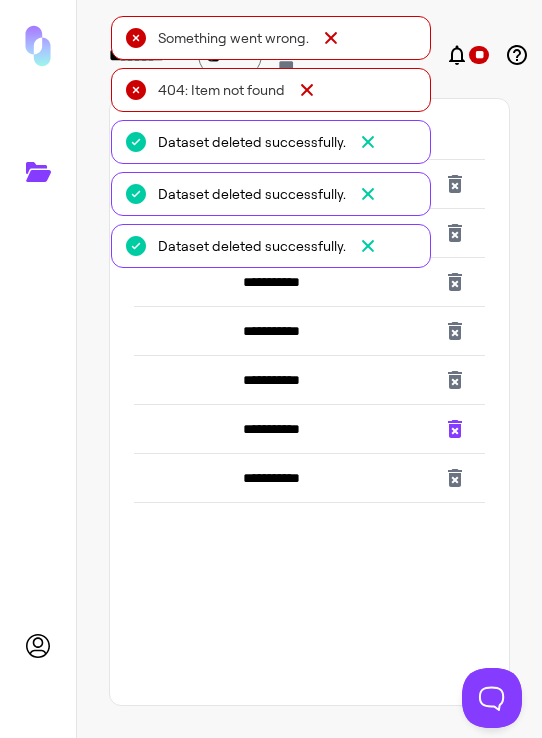 click 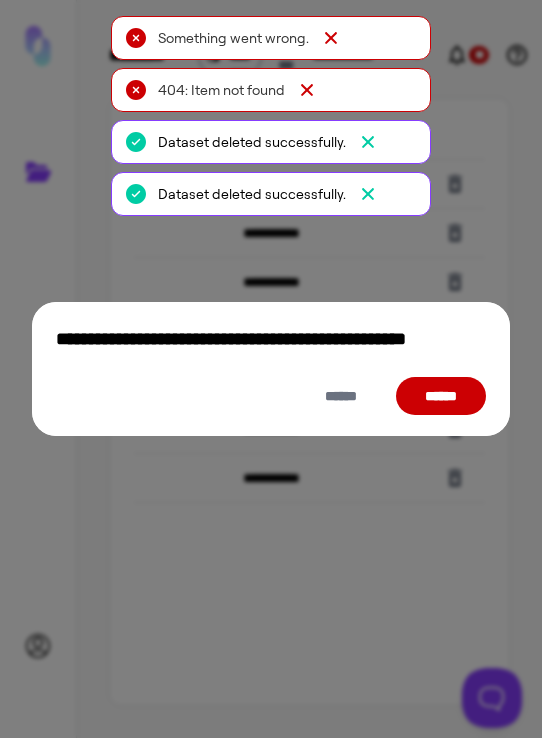 click on "******" at bounding box center (441, 396) 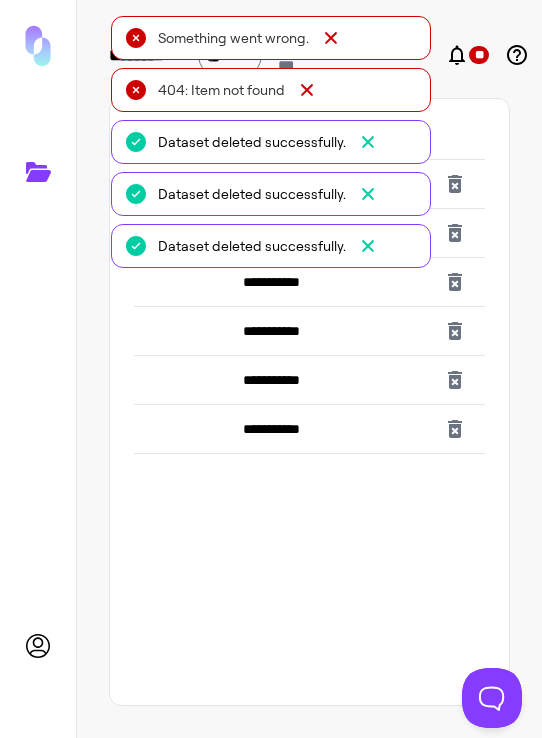 click at bounding box center (460, 429) 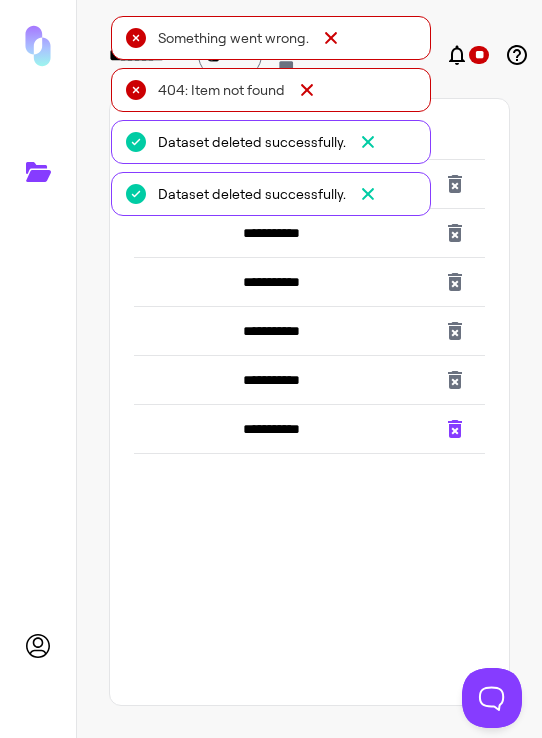 click 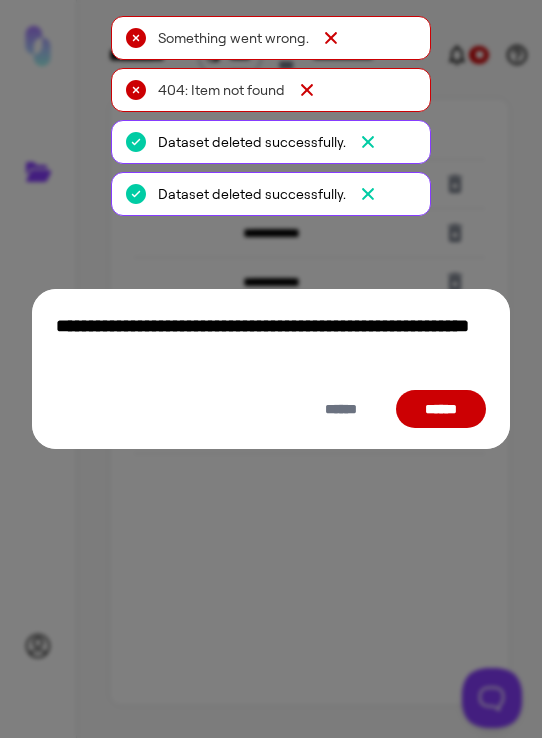 click on "******" at bounding box center [441, 409] 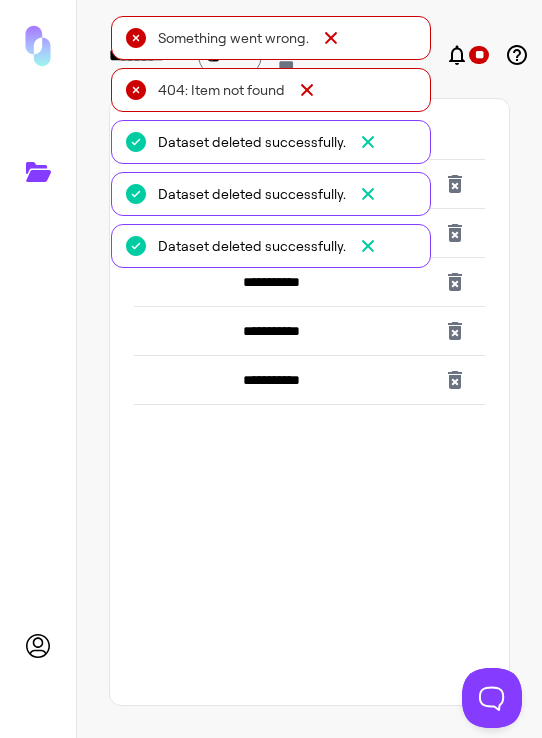 click 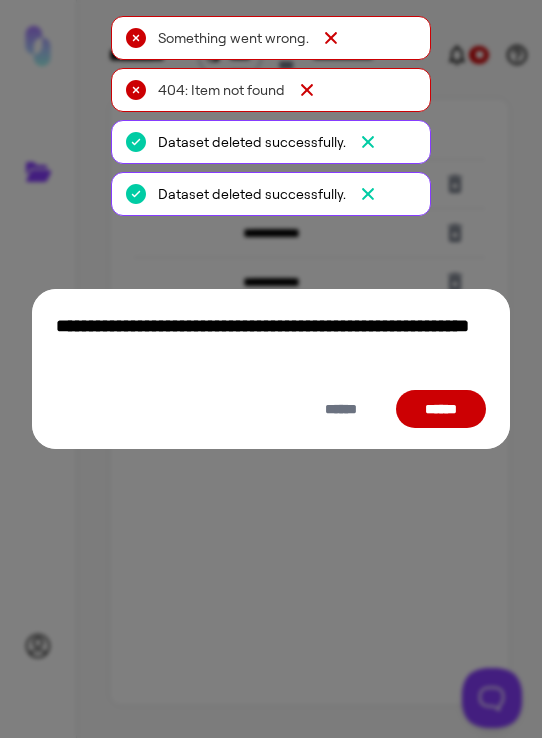 click on "******" at bounding box center [441, 409] 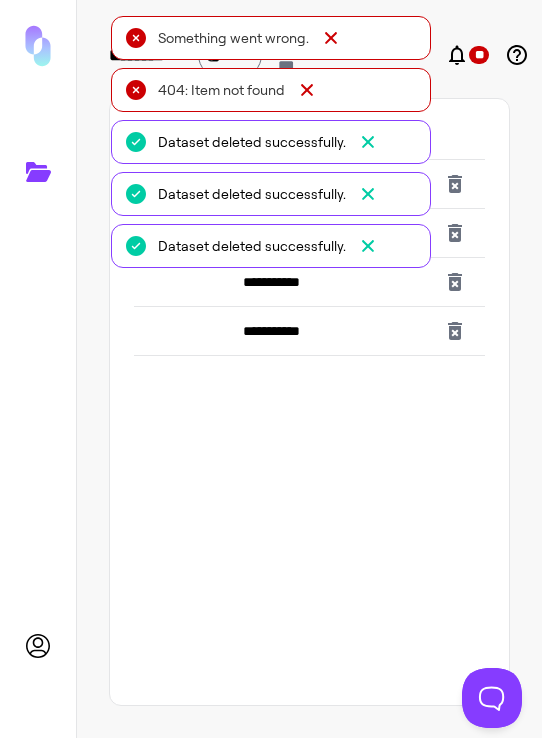 click 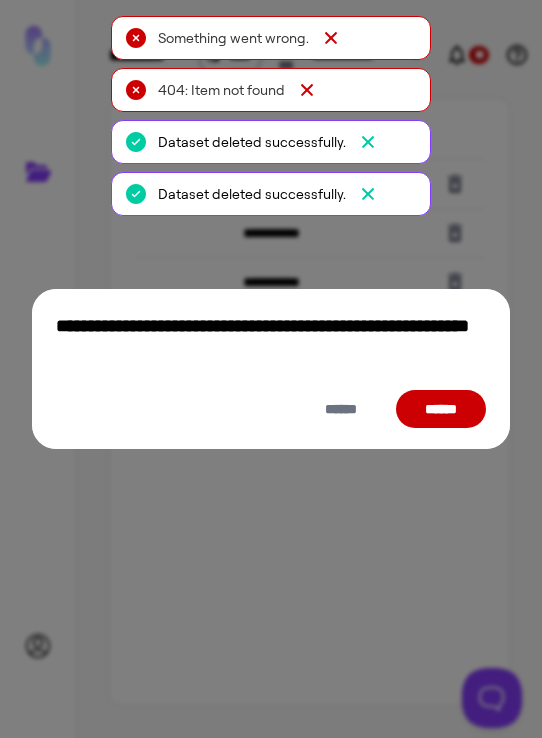click on "******" at bounding box center (441, 409) 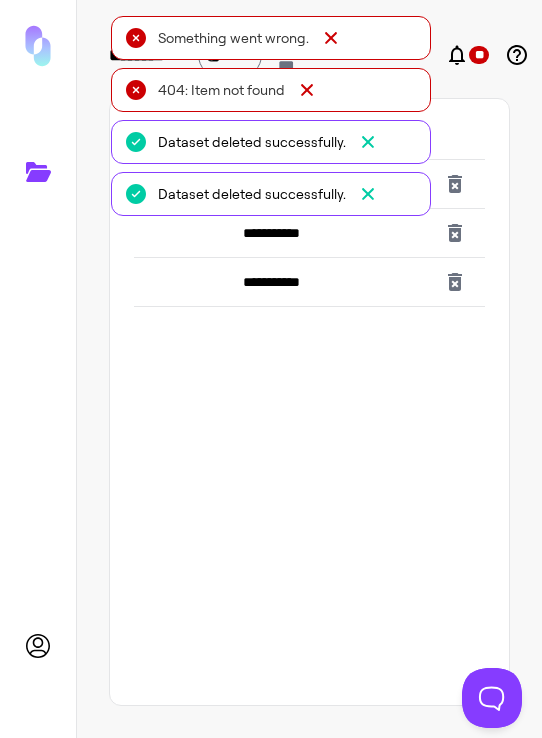click 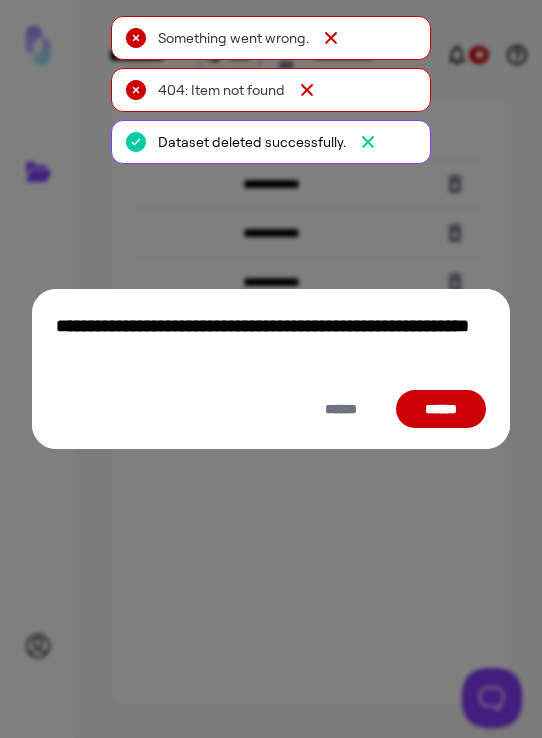 click on "******" at bounding box center [441, 409] 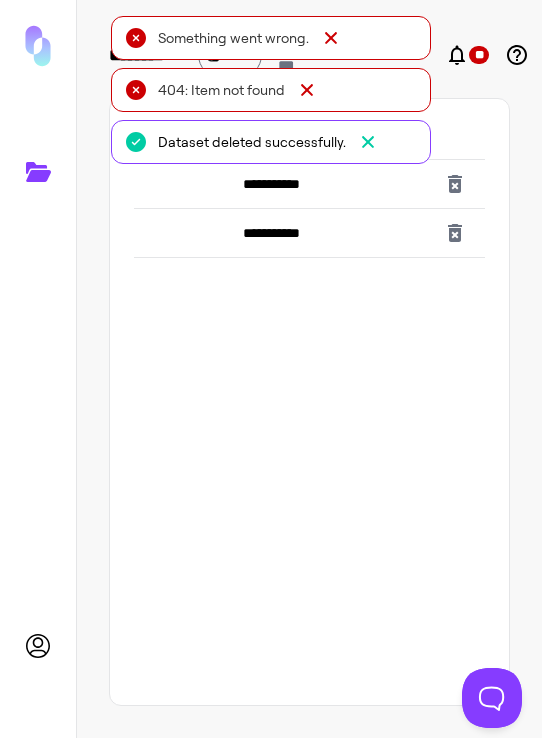click 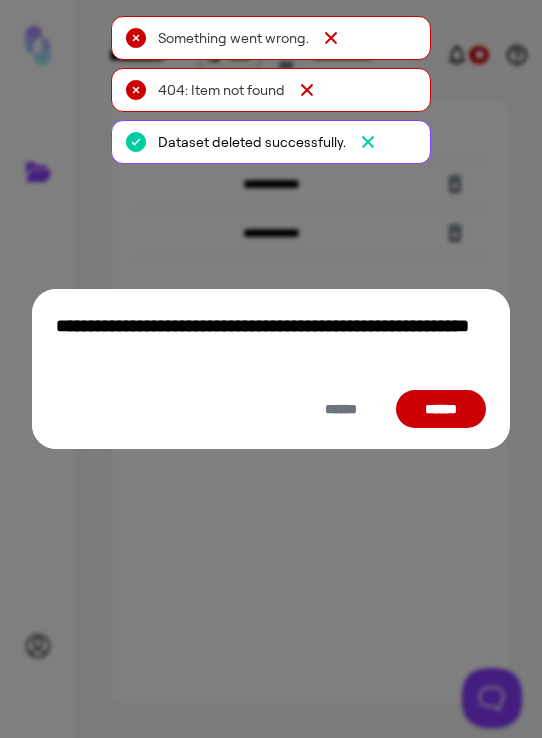 click on "******" at bounding box center [441, 409] 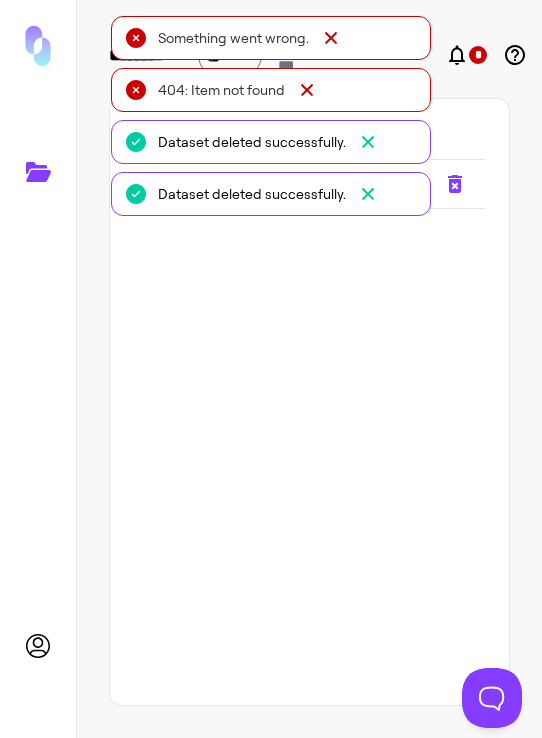 click 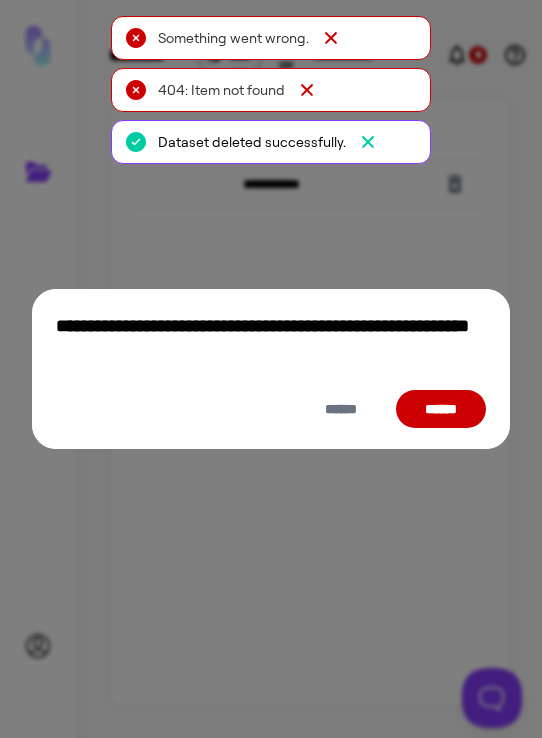 click on "**********" at bounding box center (271, 369) 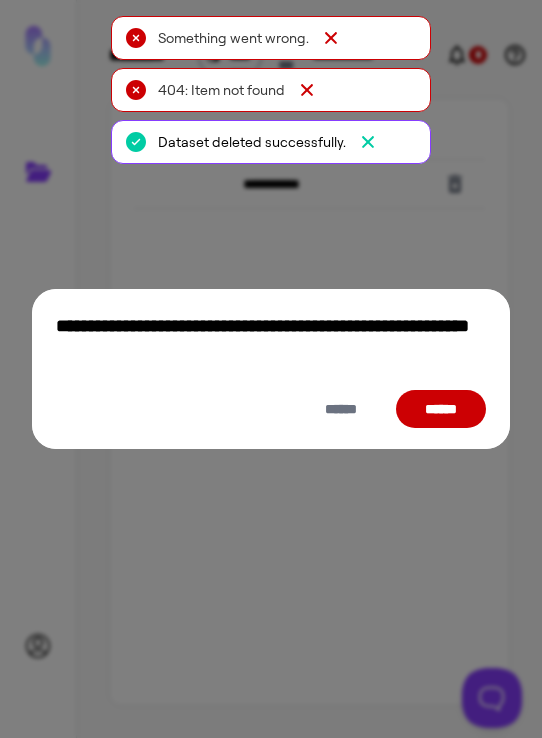 click on "******" at bounding box center (441, 409) 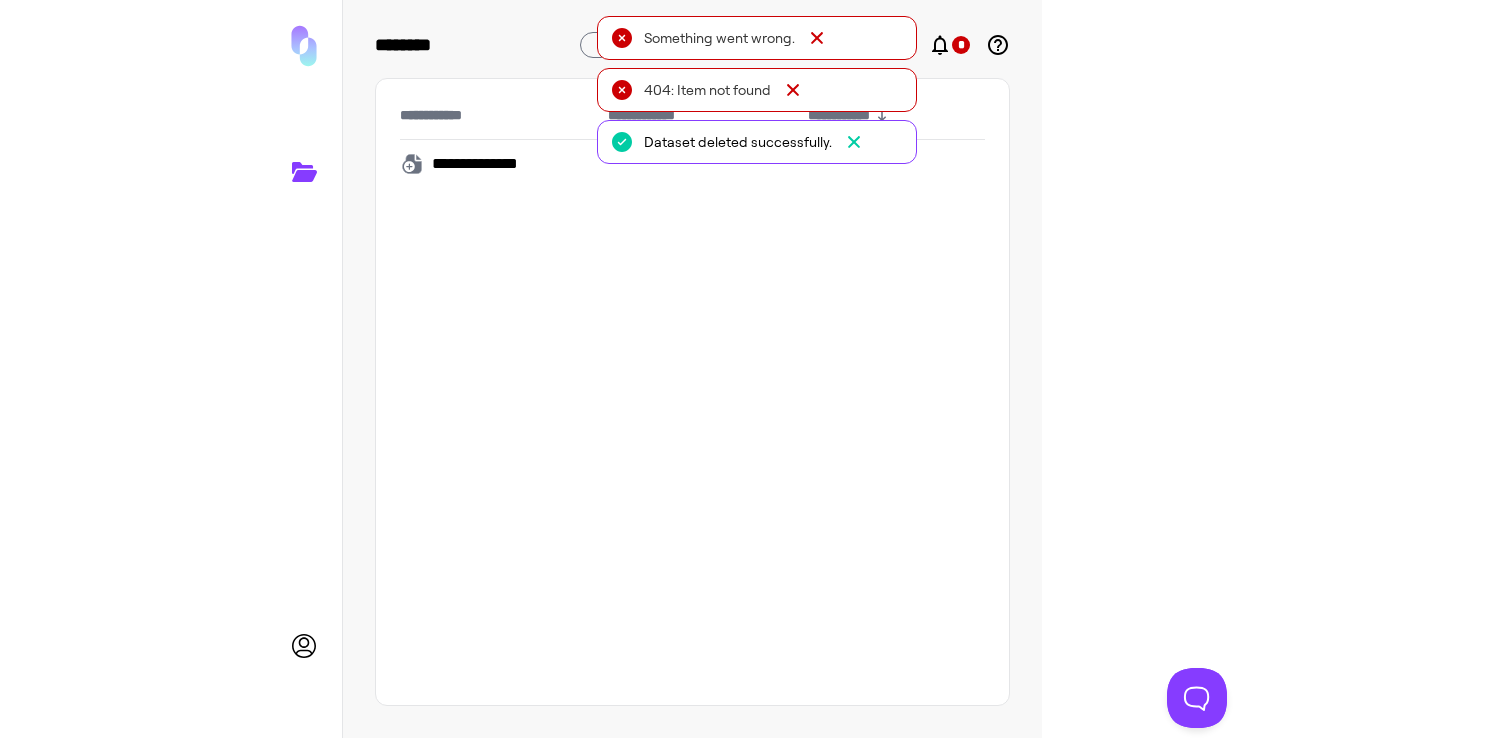 scroll, scrollTop: 0, scrollLeft: 0, axis: both 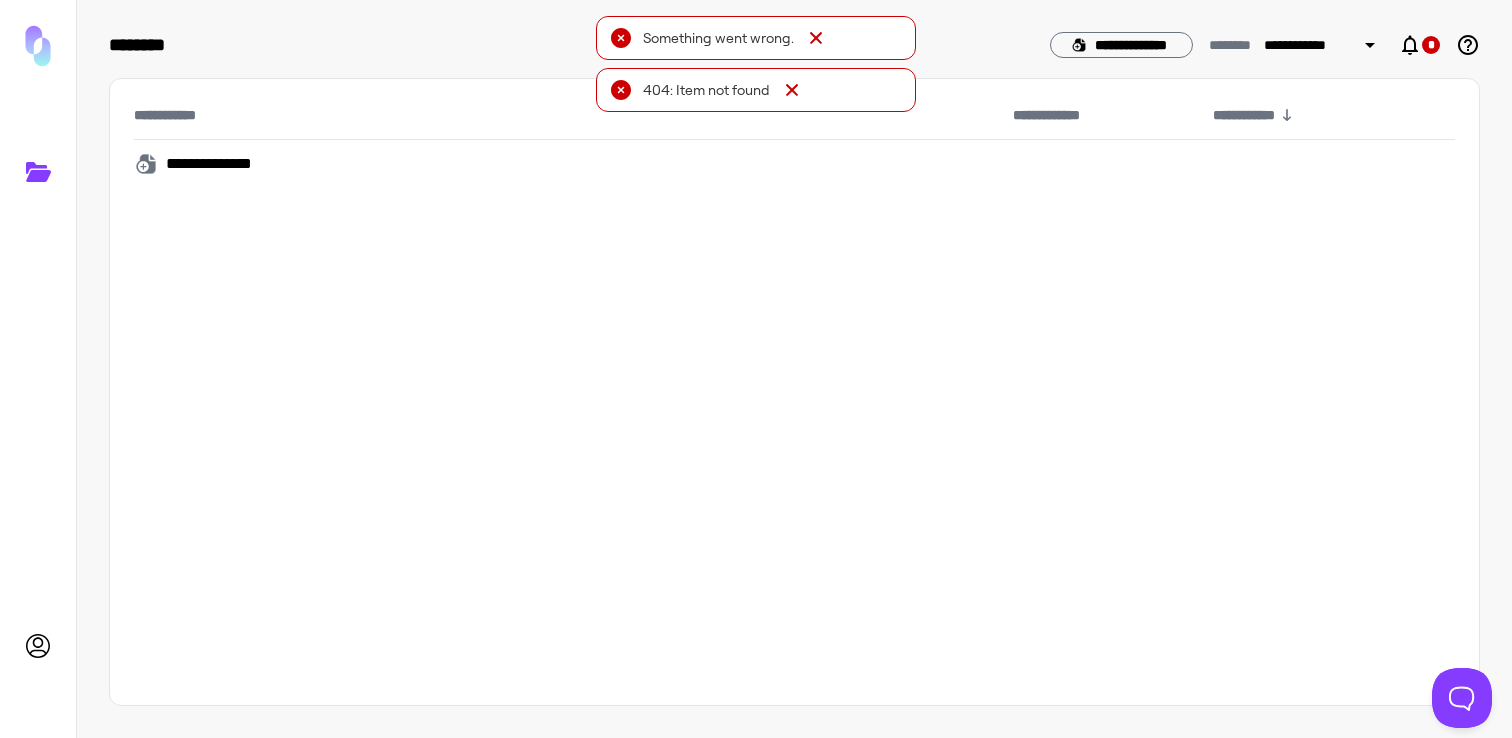 click on "**********" at bounding box center (569, 164) 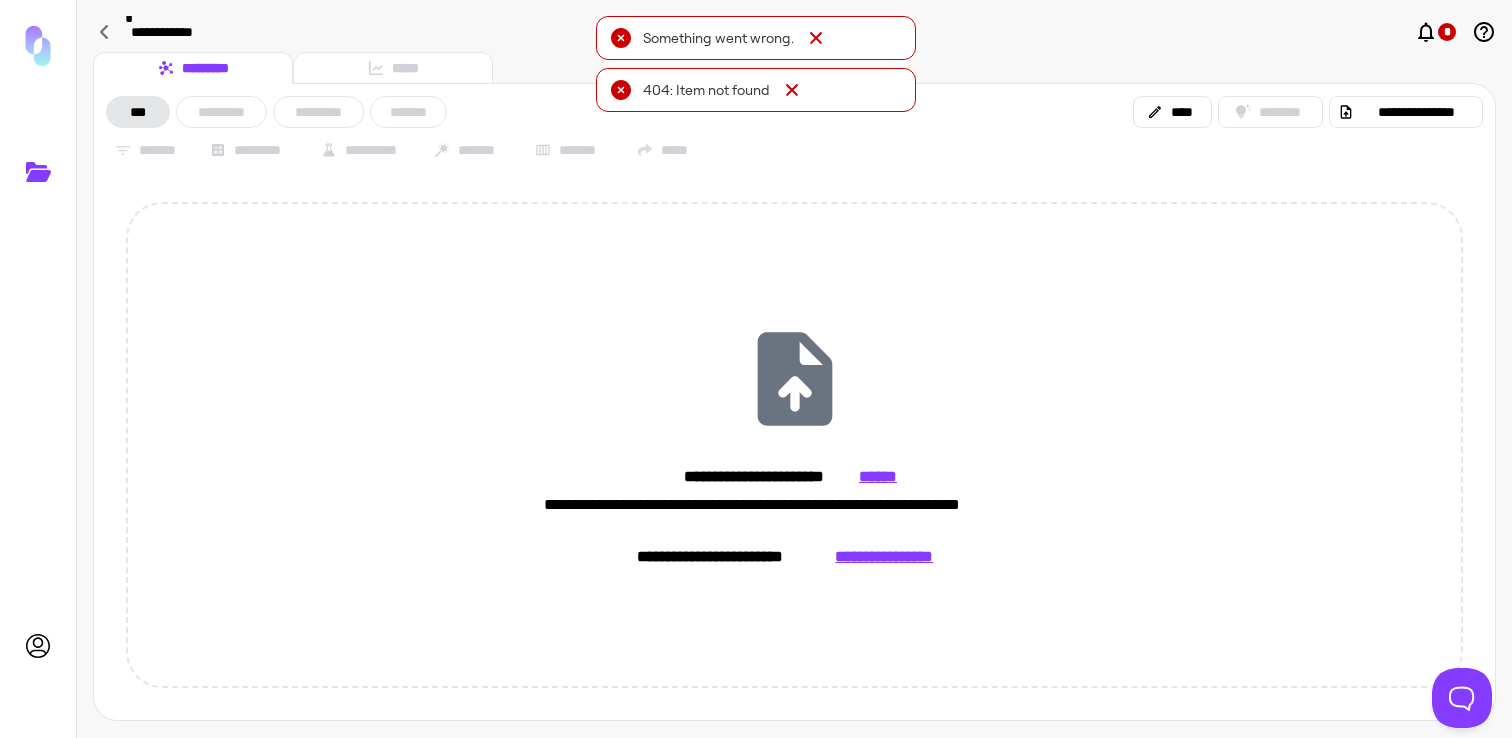 click 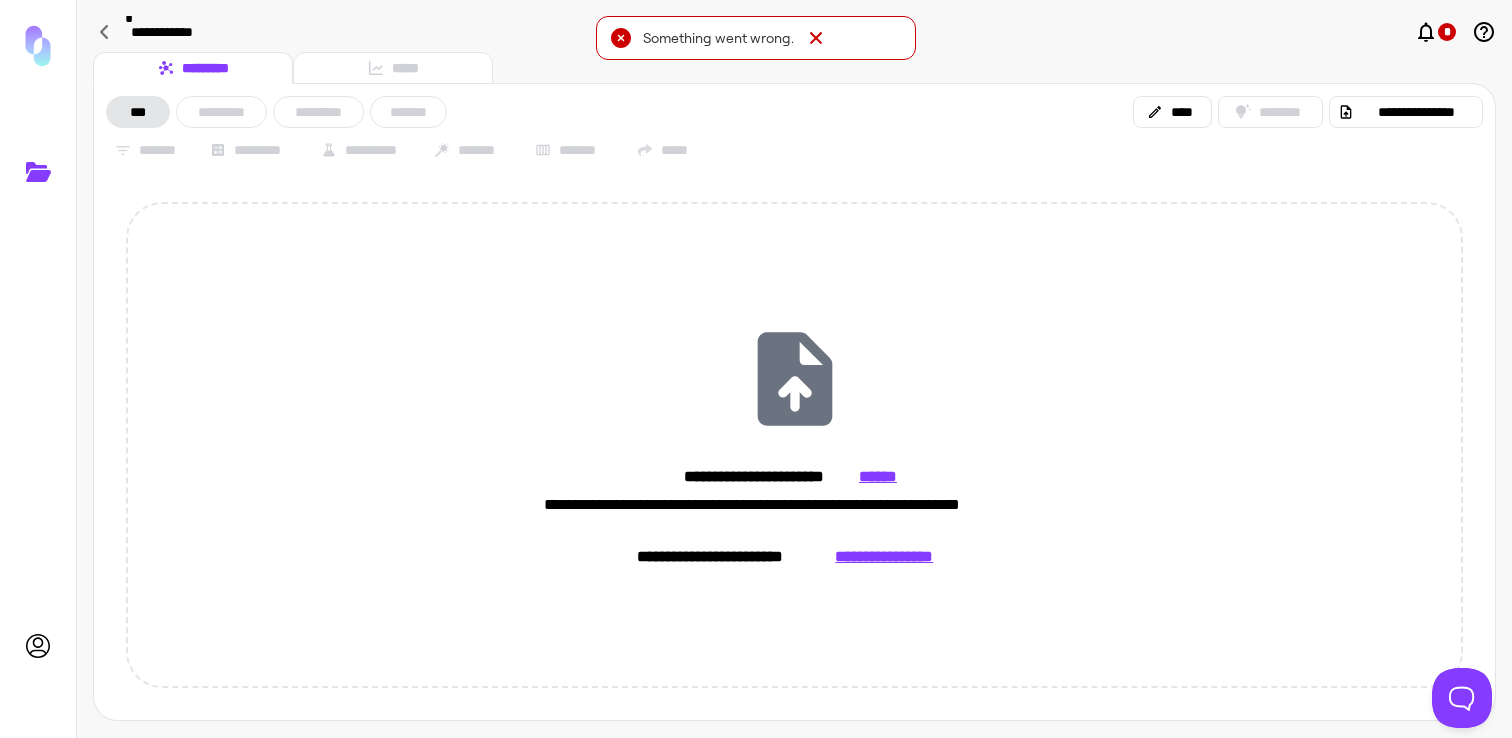 click 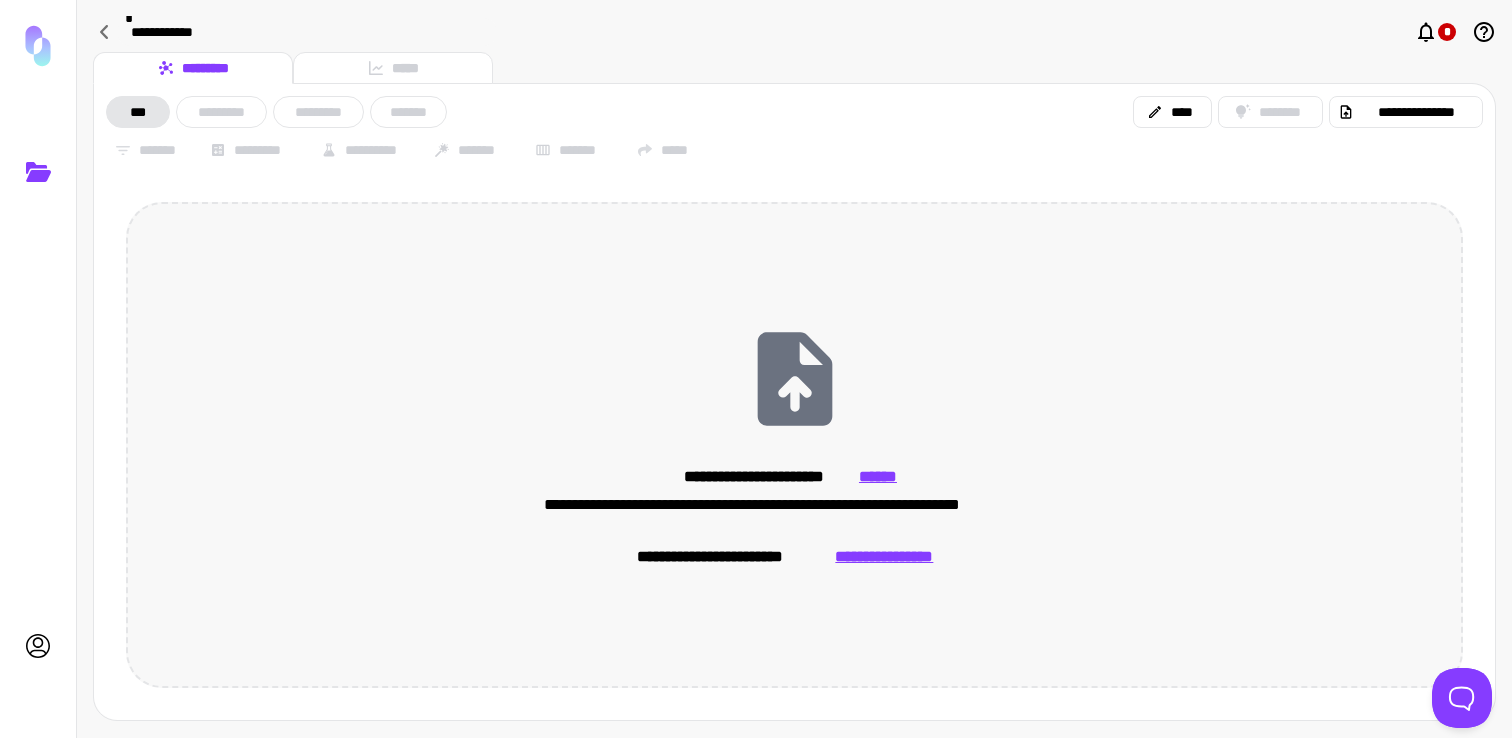 click on "**********" at bounding box center (884, 557) 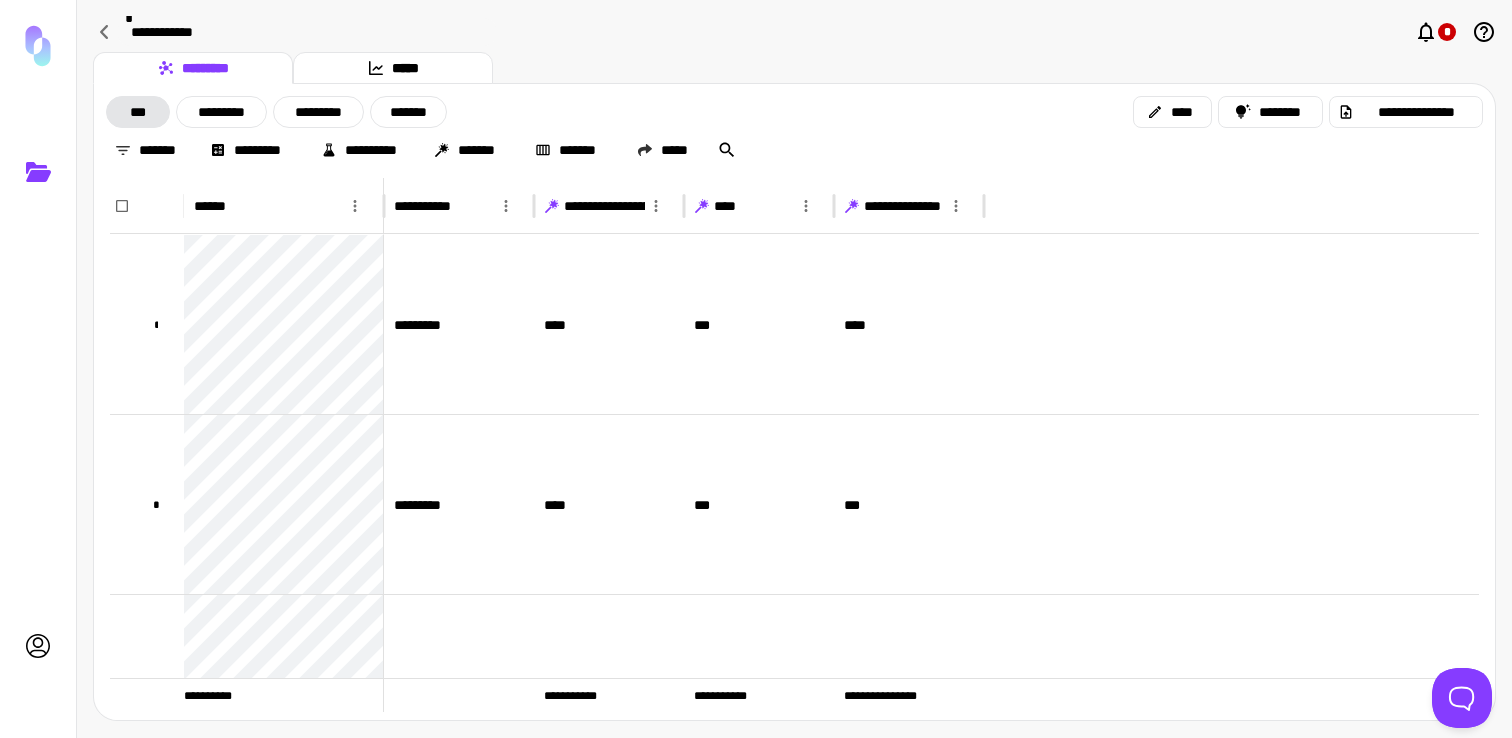 click 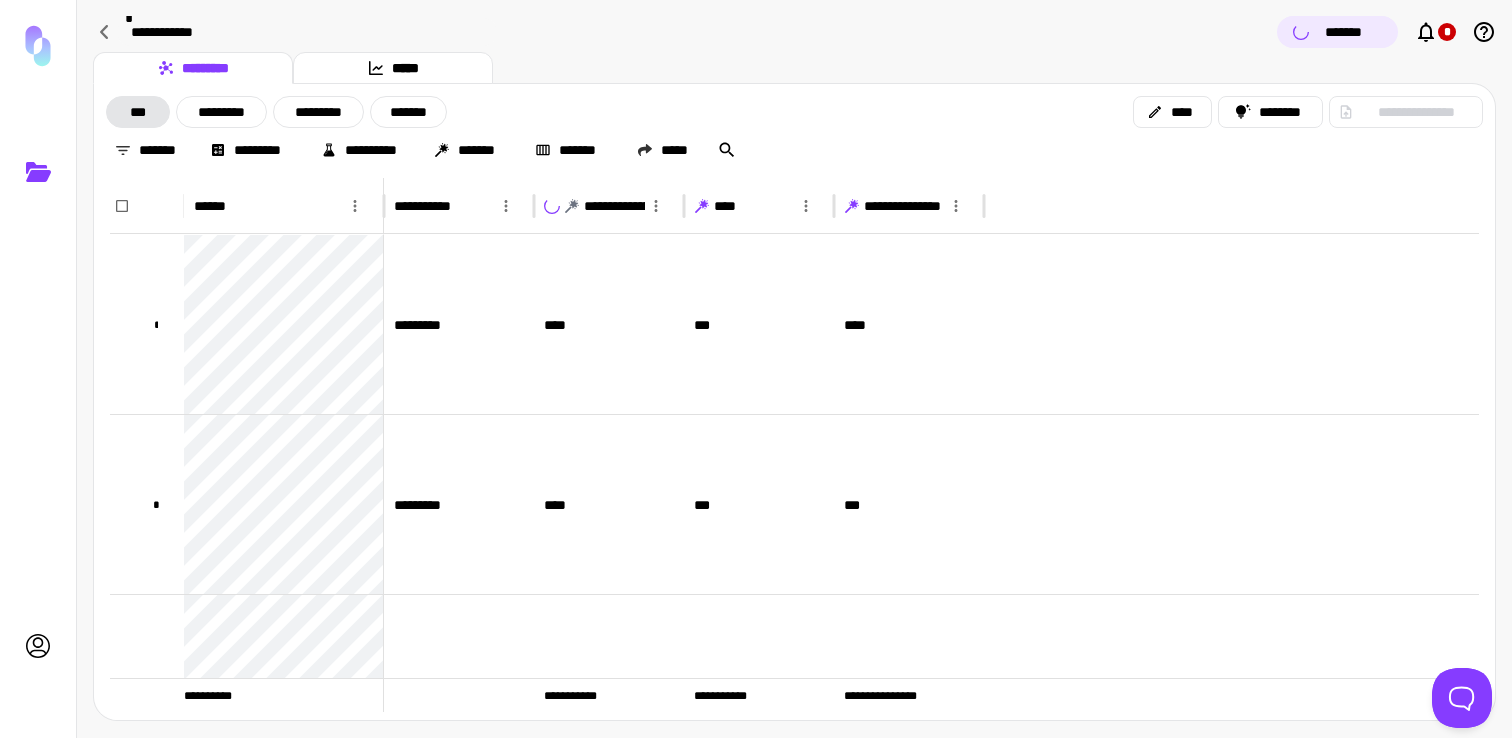 click 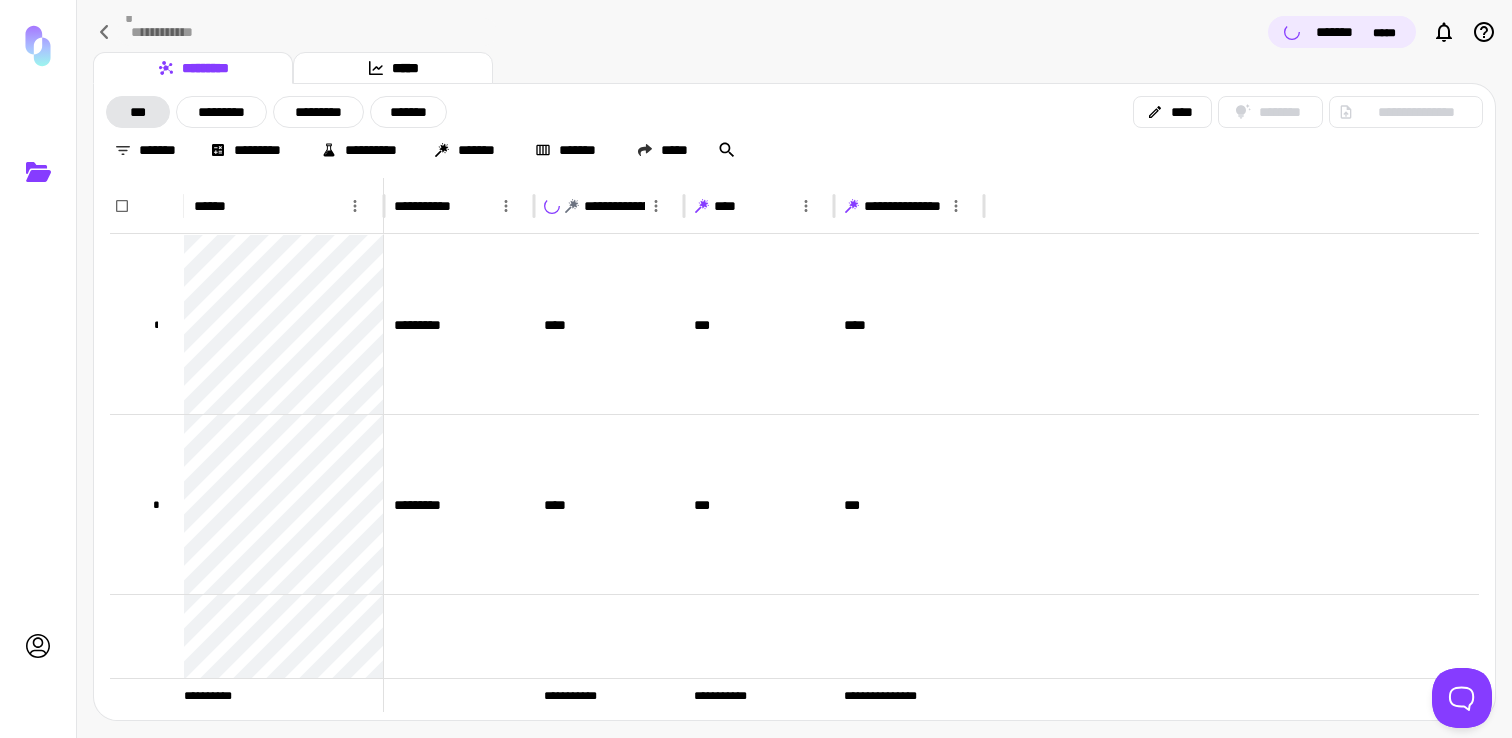 click 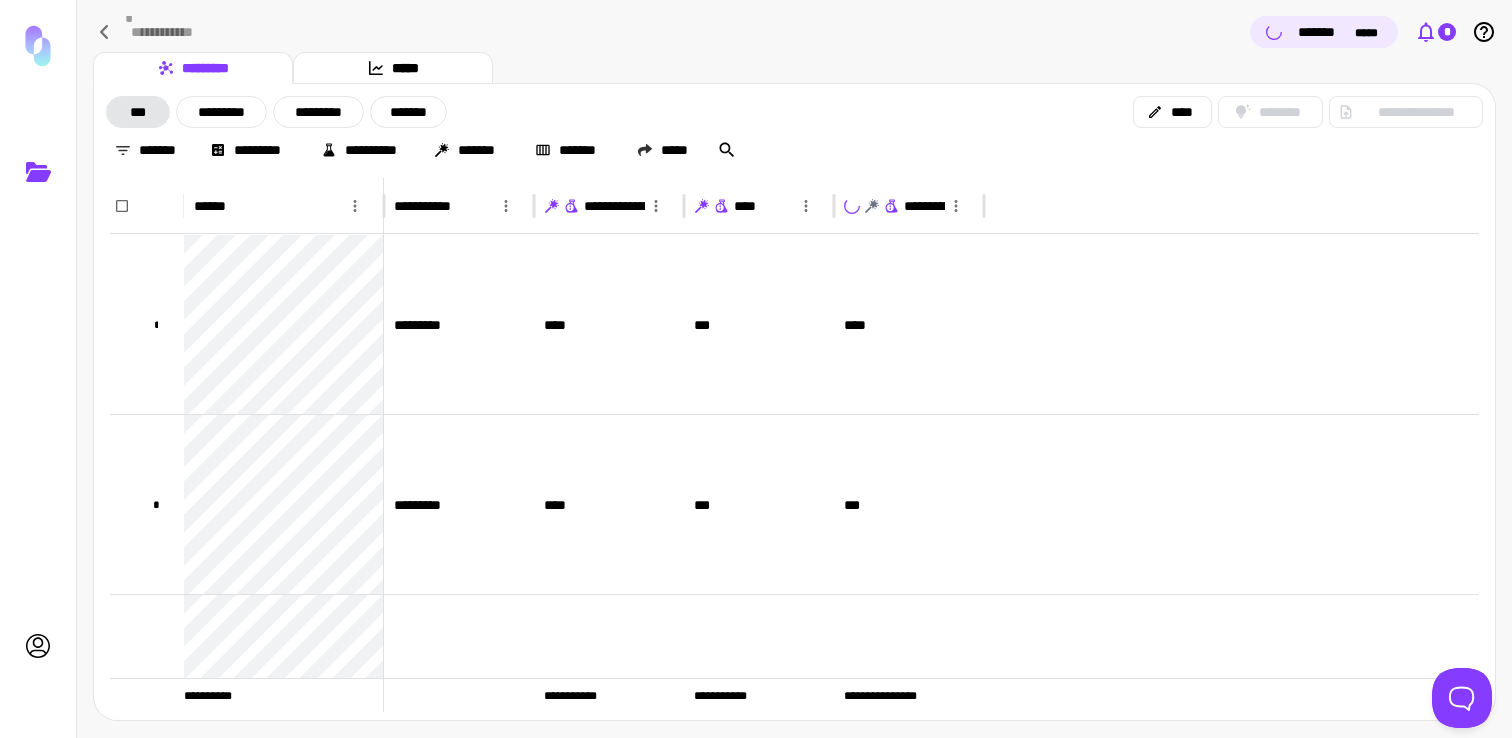 click 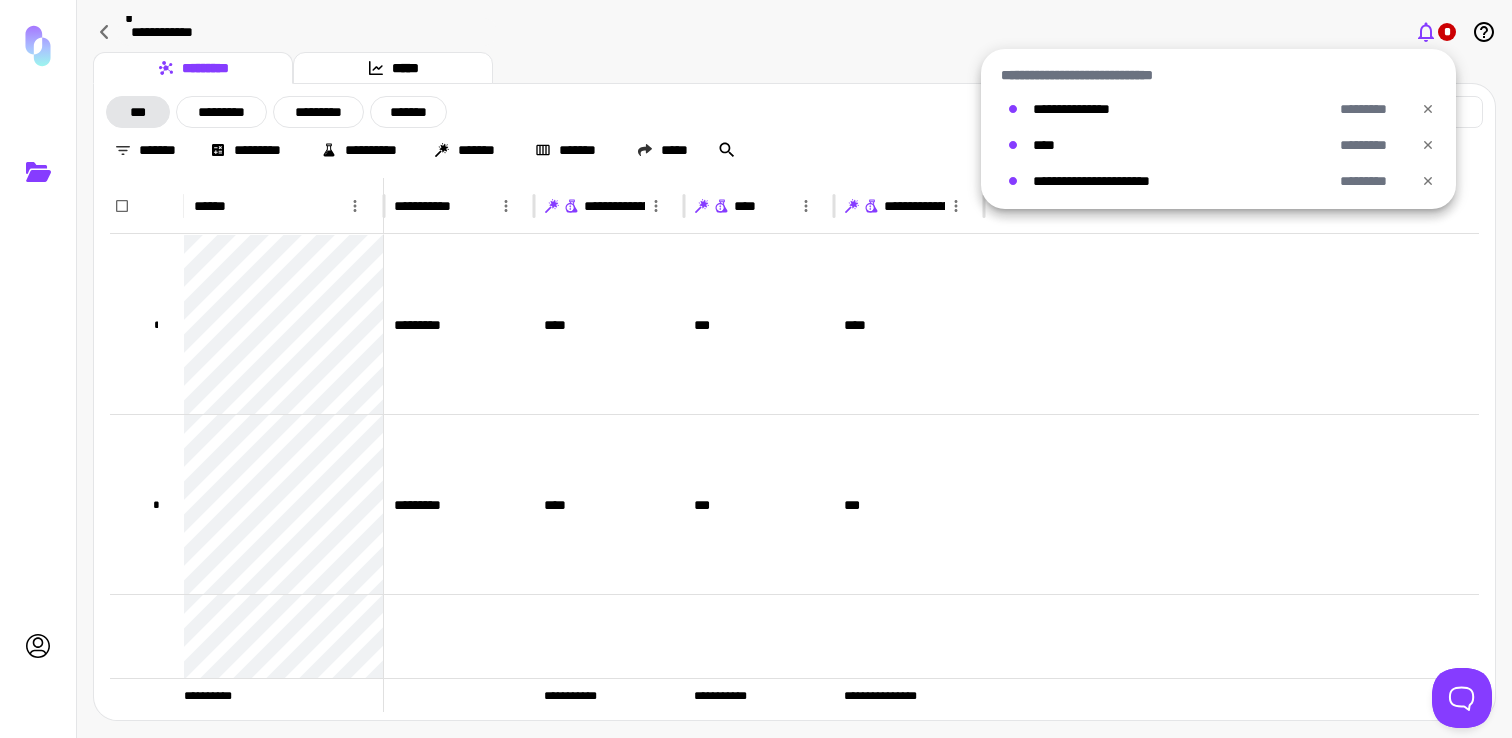 click at bounding box center (756, 369) 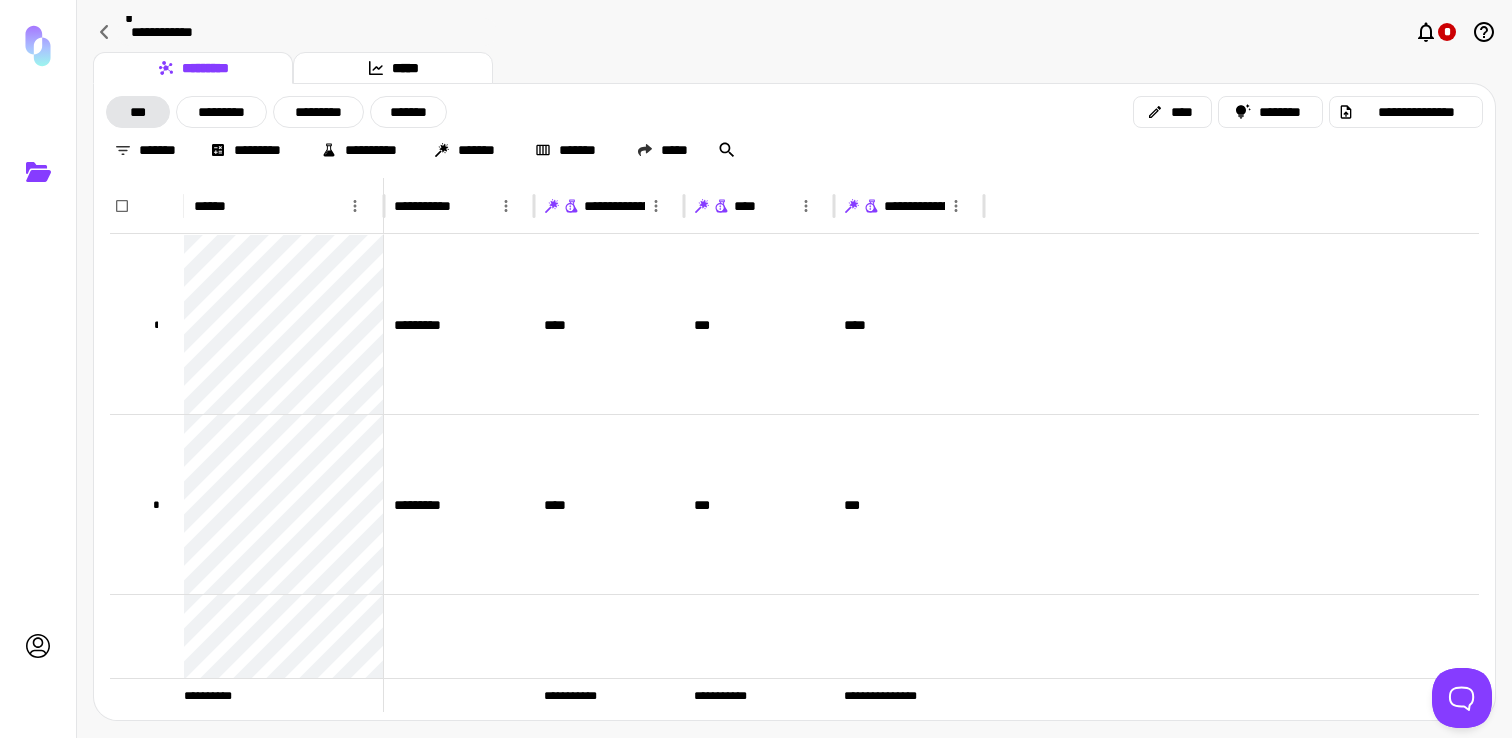 click on "**********" at bounding box center [594, 206] 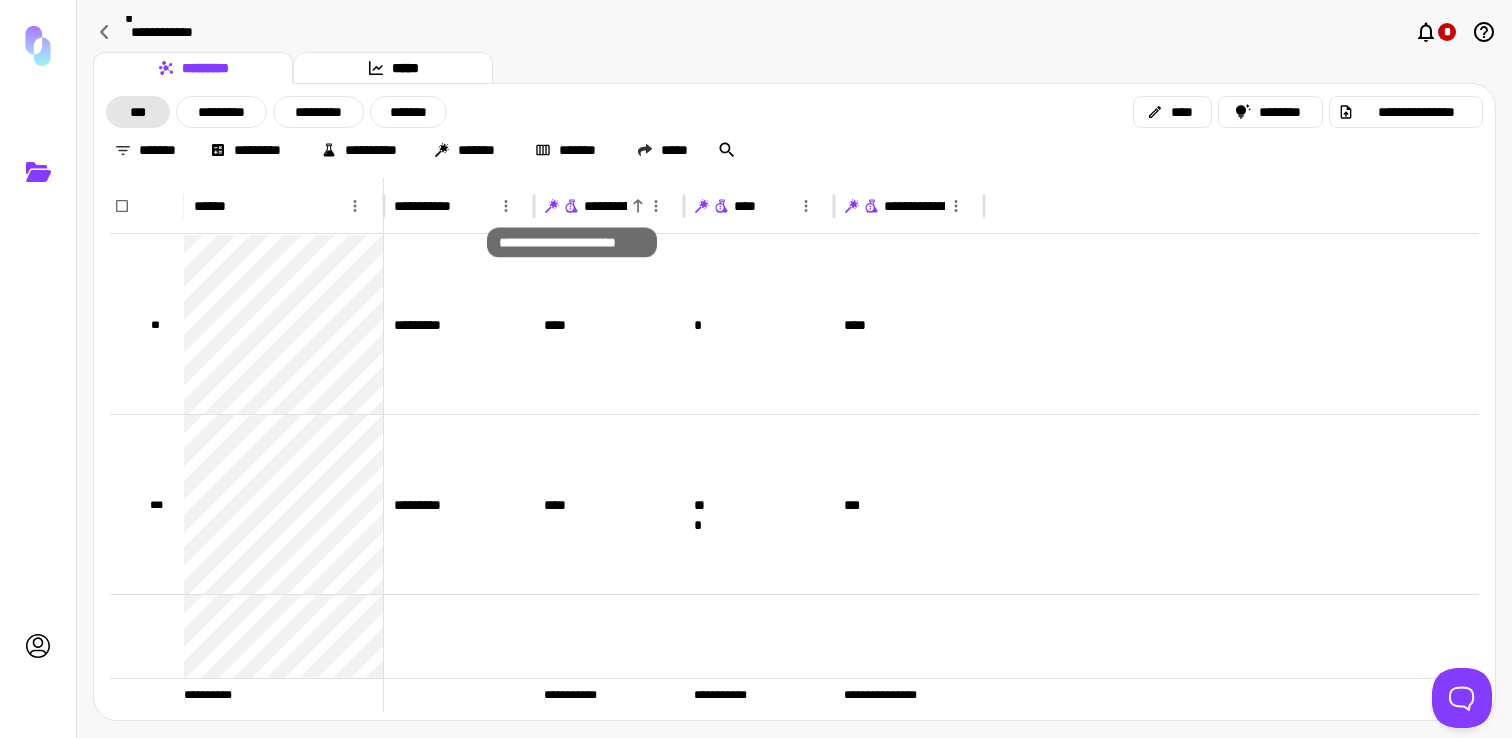 click 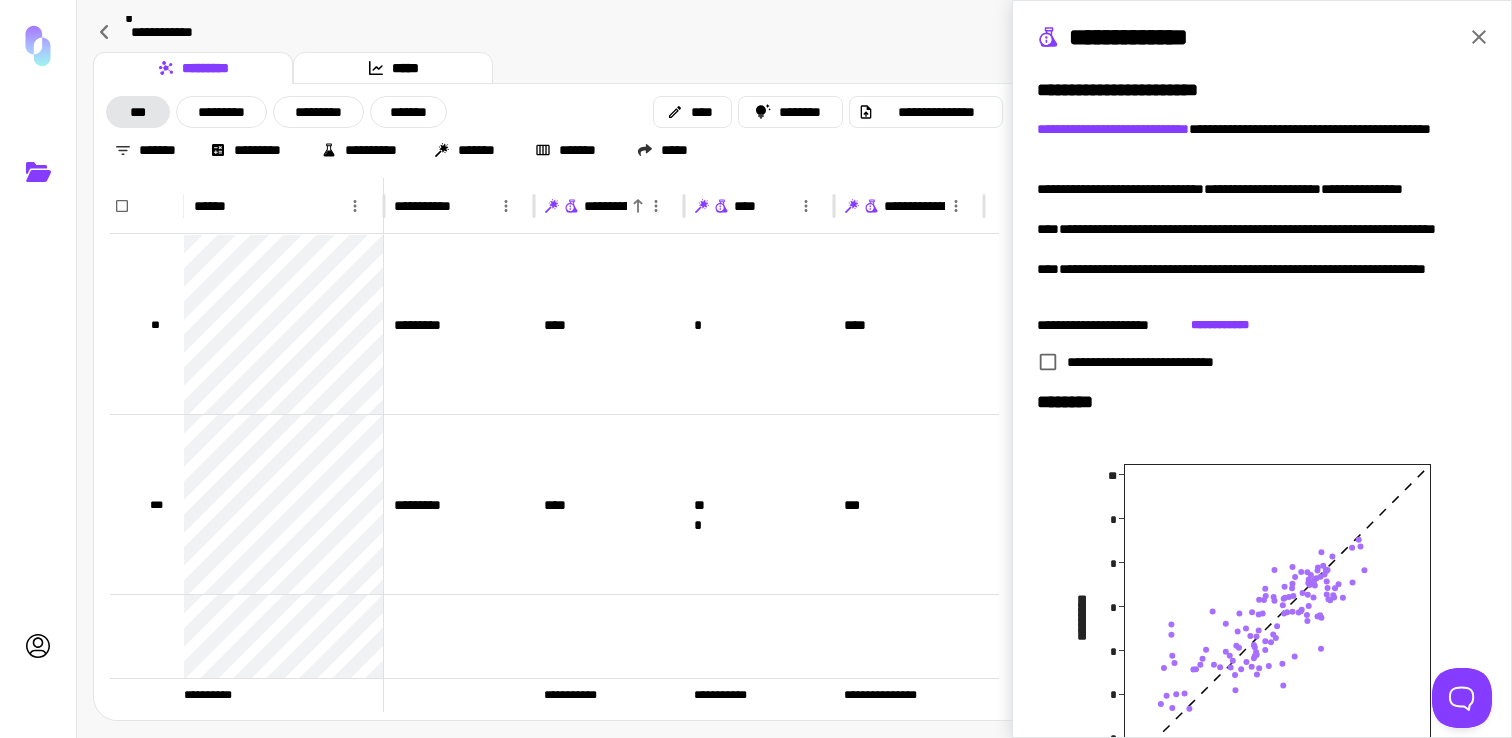 click 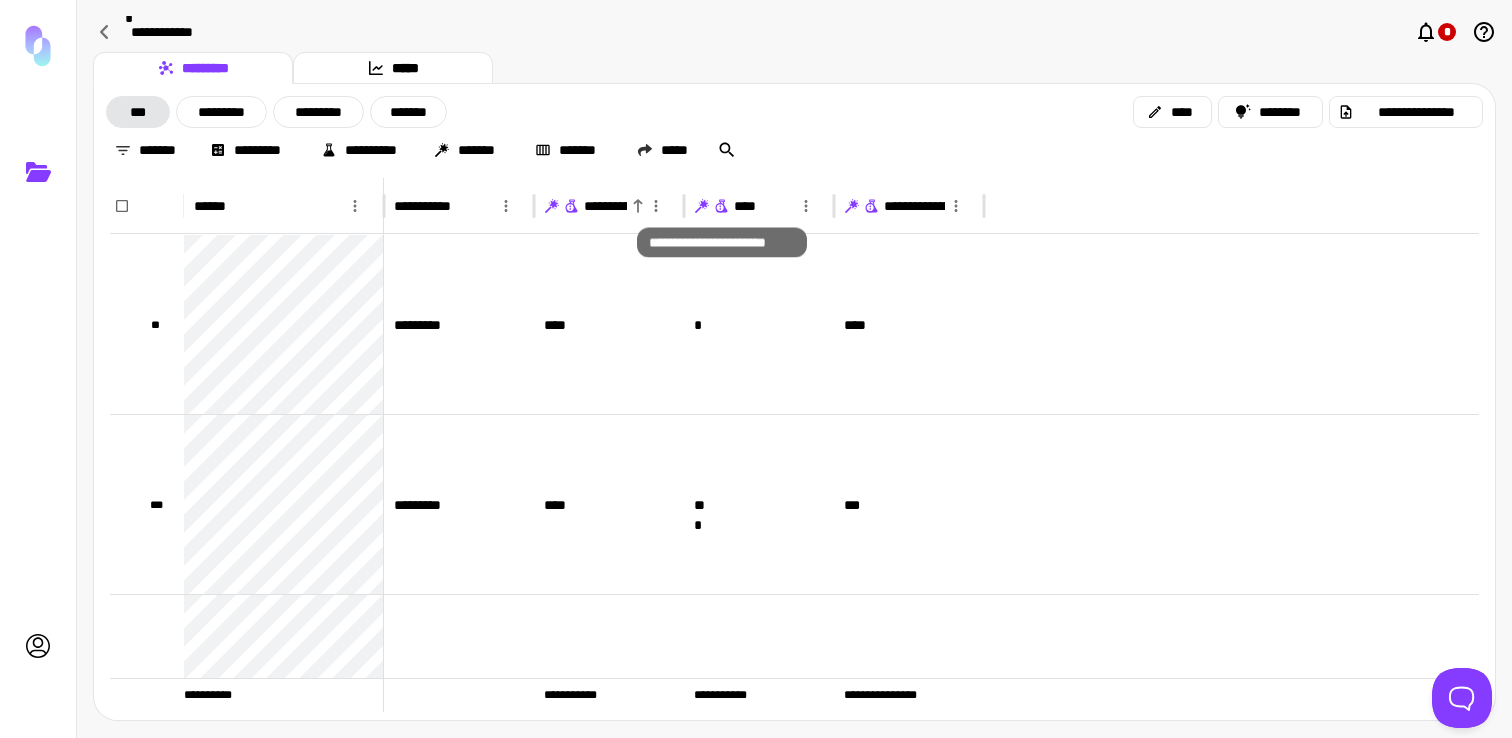 click 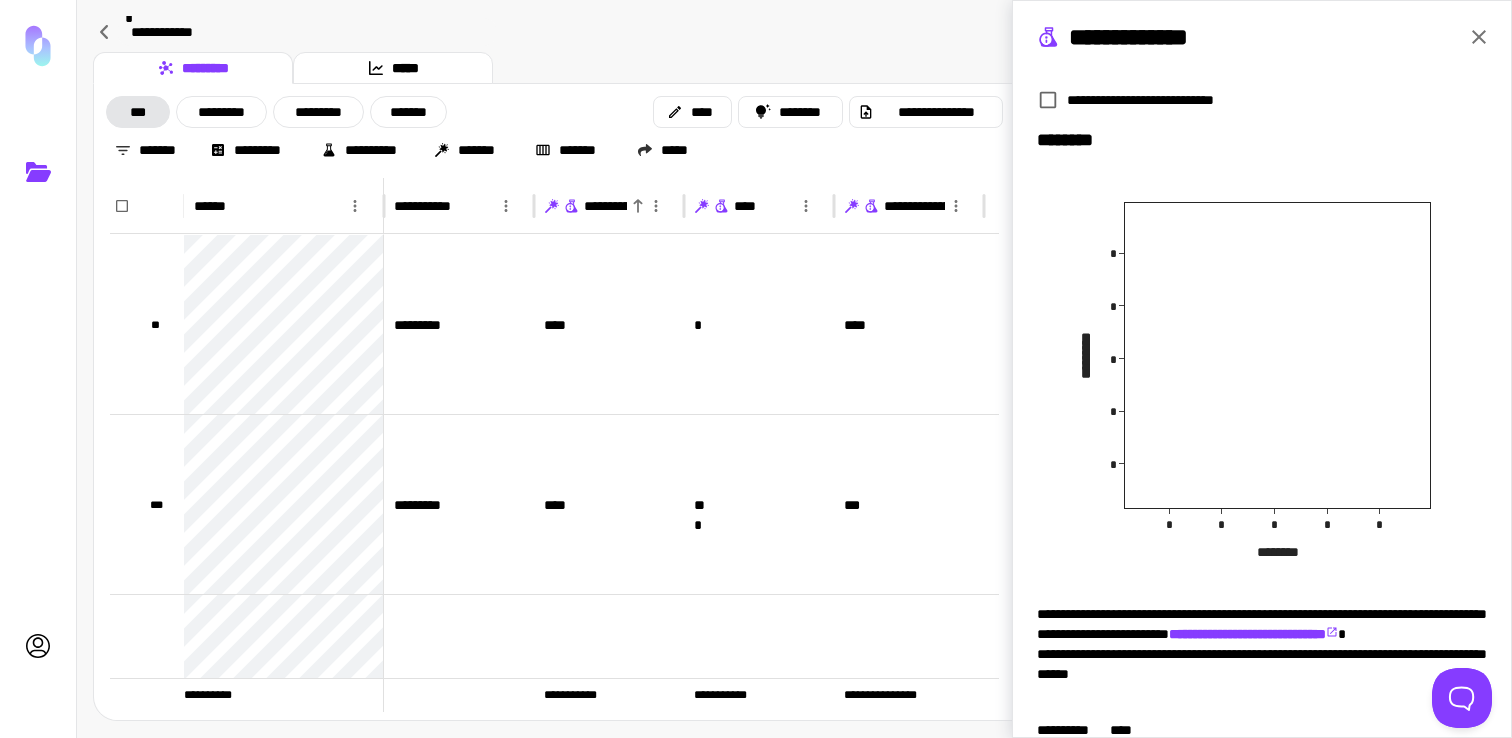 scroll, scrollTop: 245, scrollLeft: 0, axis: vertical 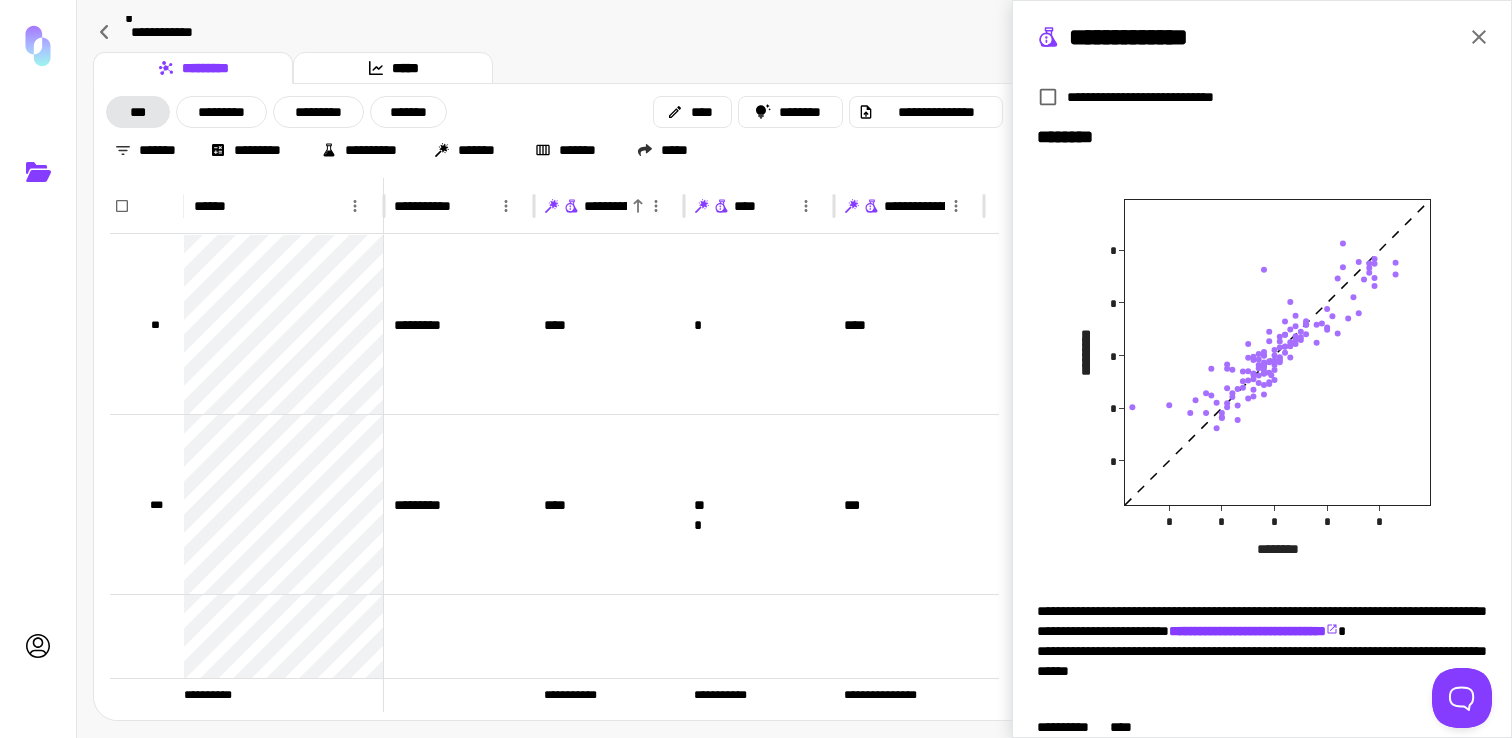 click on "**********" at bounding box center [1262, 39] 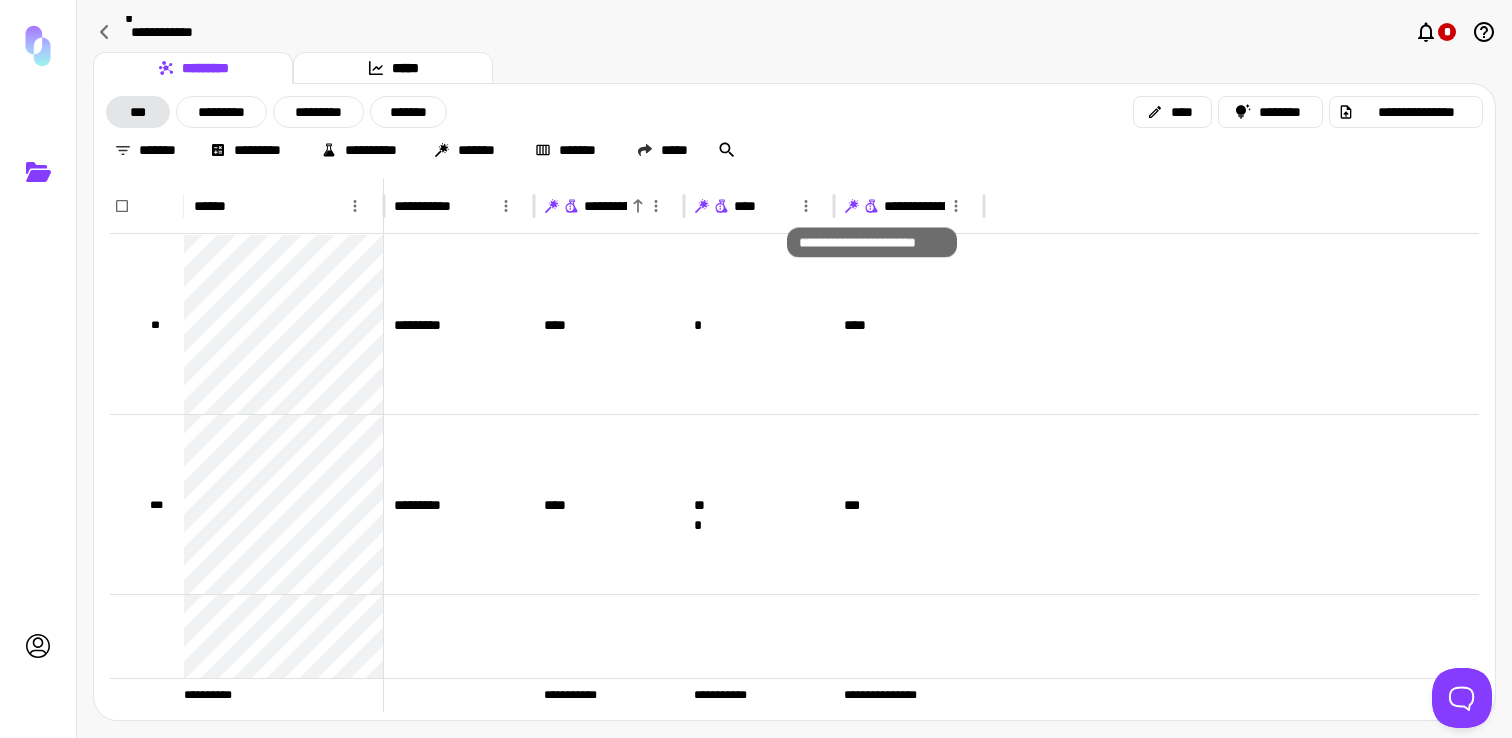 click 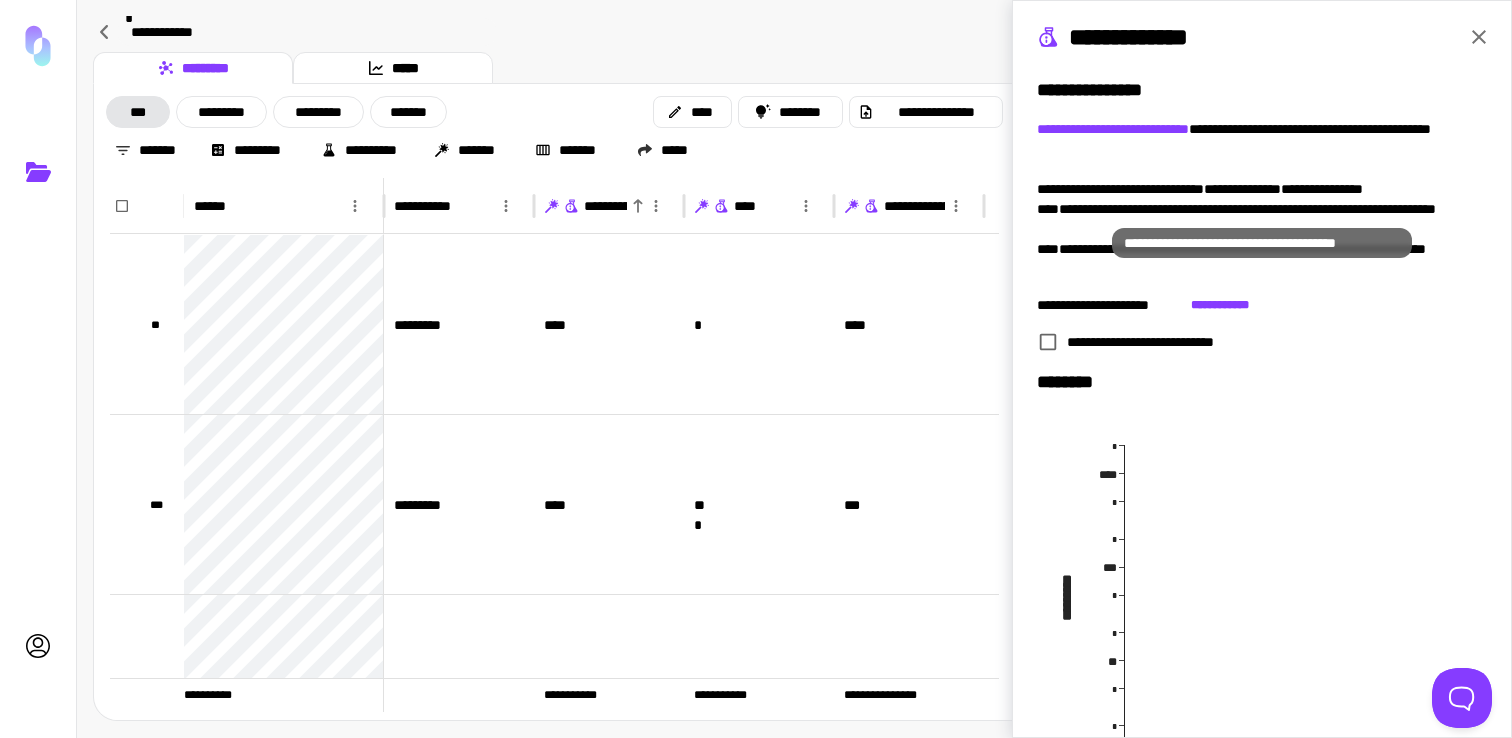 scroll, scrollTop: 321, scrollLeft: 0, axis: vertical 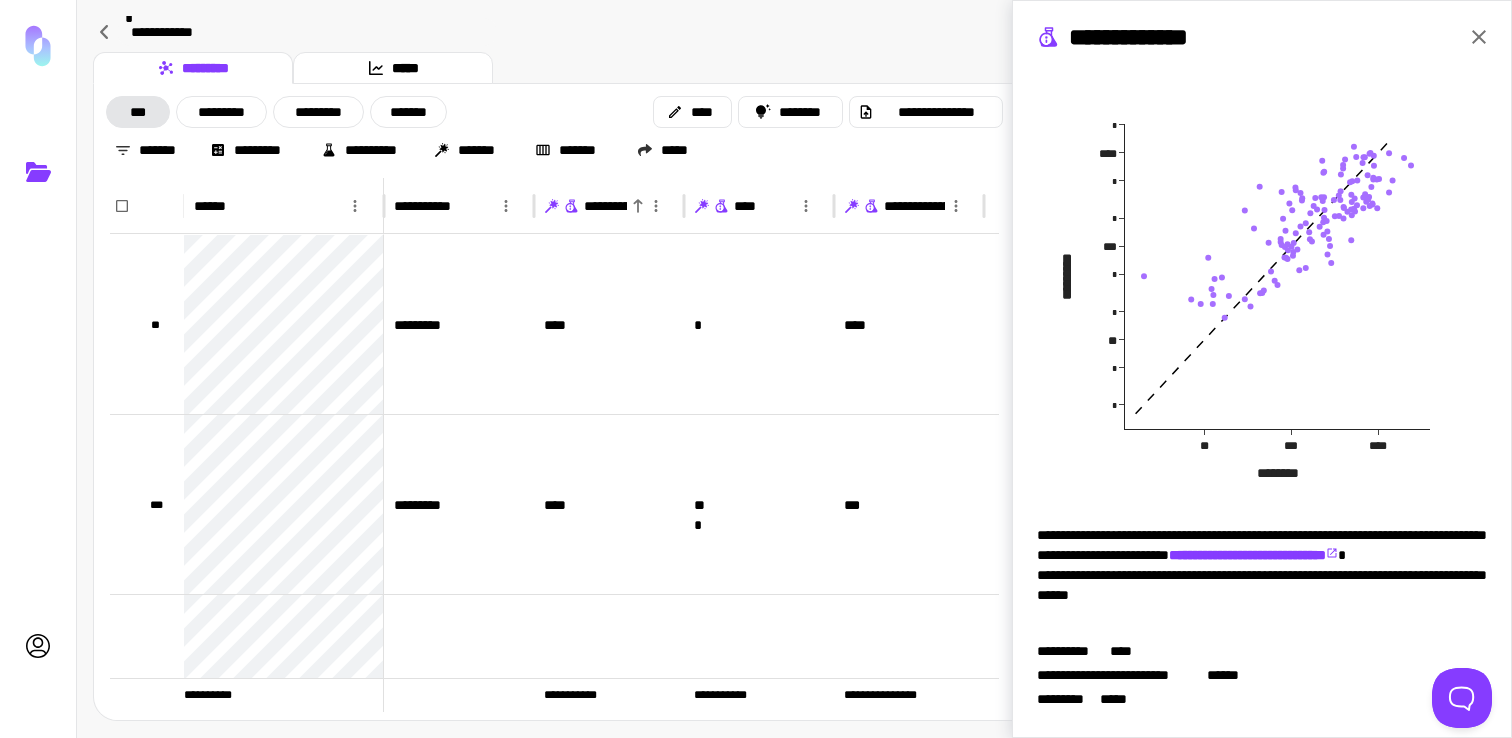 click 